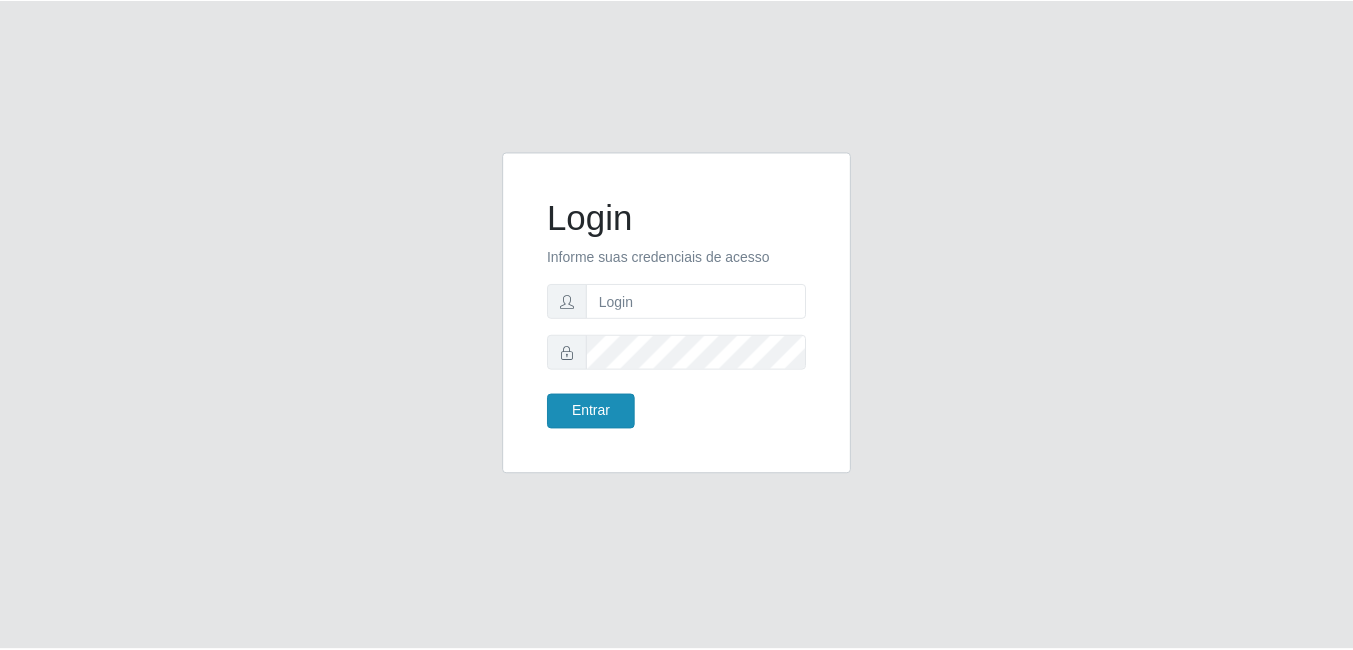 scroll, scrollTop: 0, scrollLeft: 0, axis: both 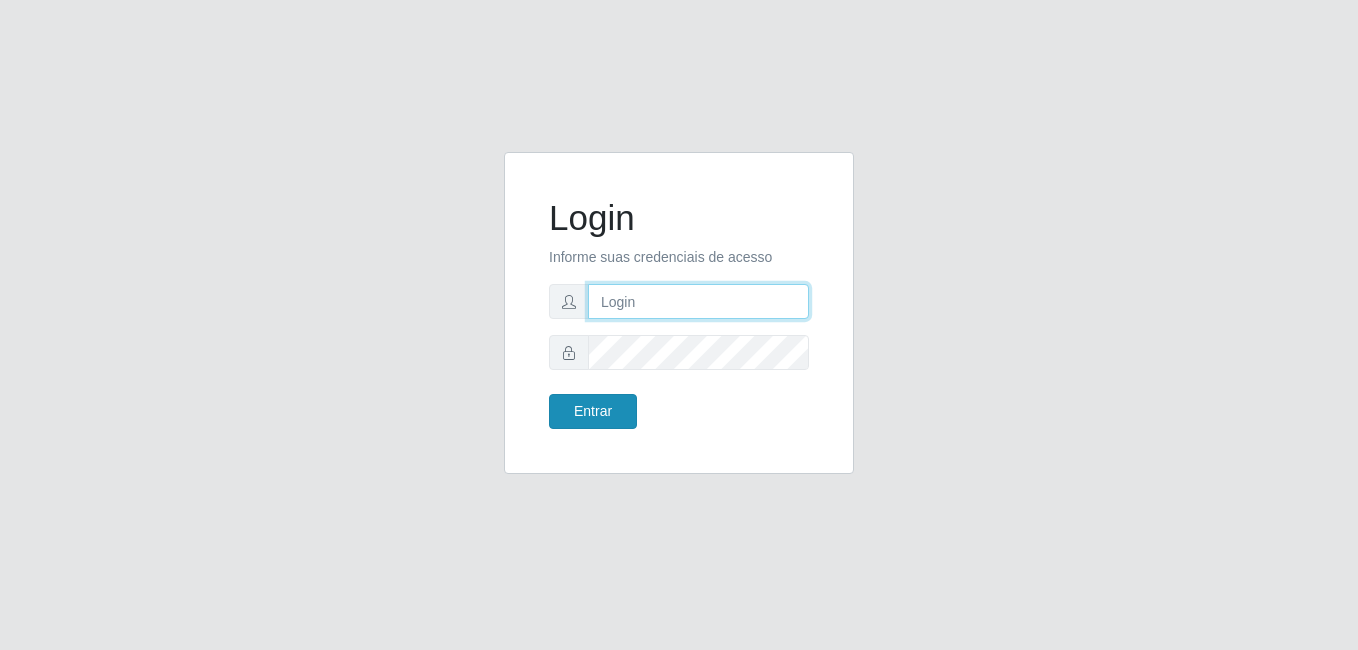 type on "Raissa@B9" 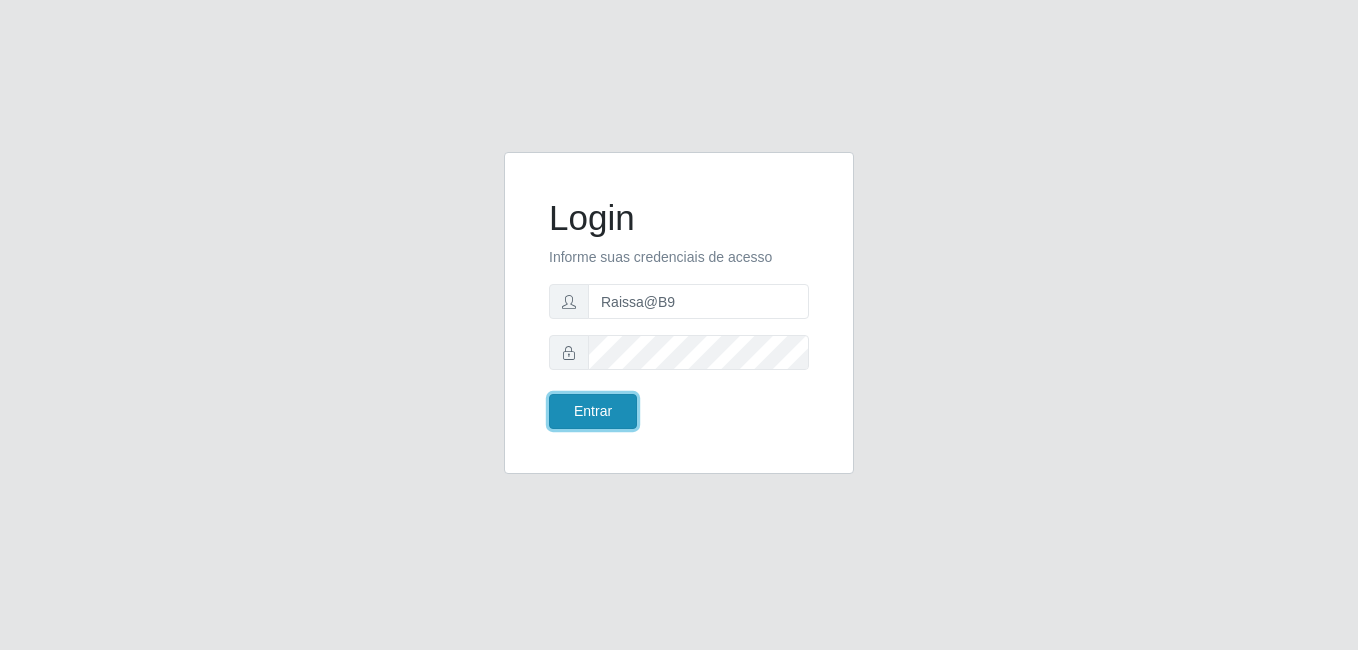 click on "Entrar" at bounding box center (593, 411) 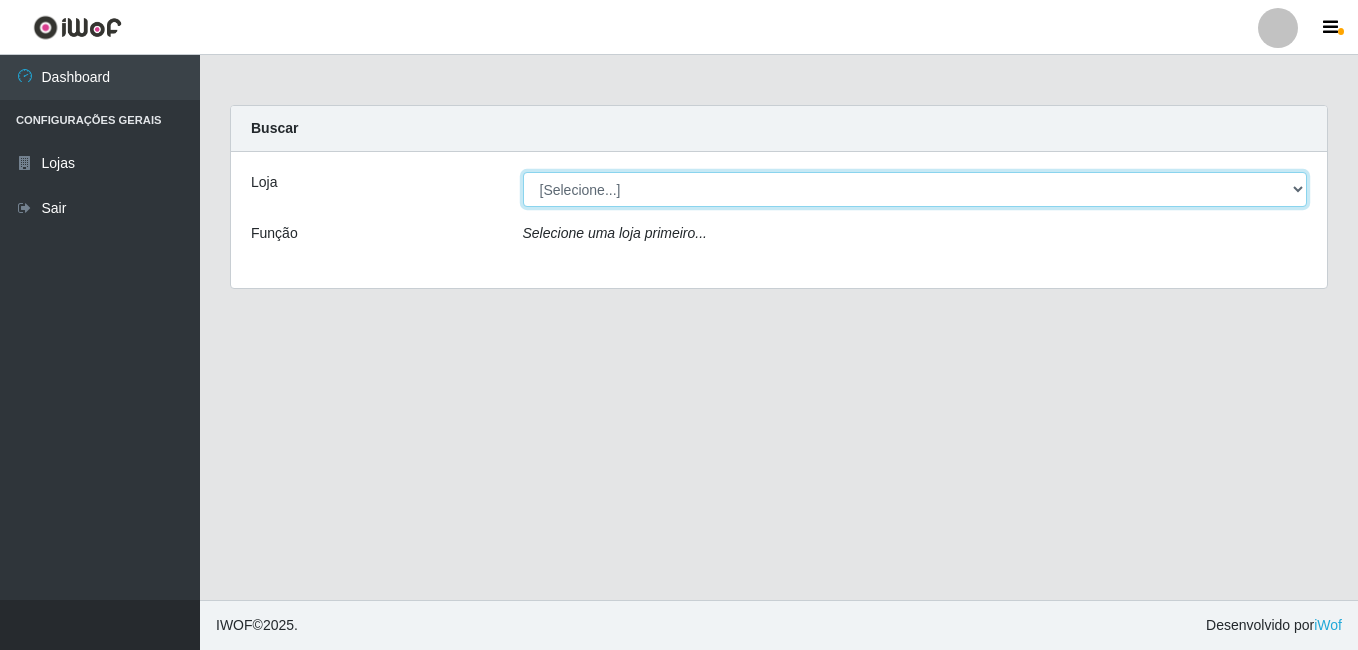 click on "[Selecione...] Bemais Supermercados - B9 Bessa" at bounding box center [915, 189] 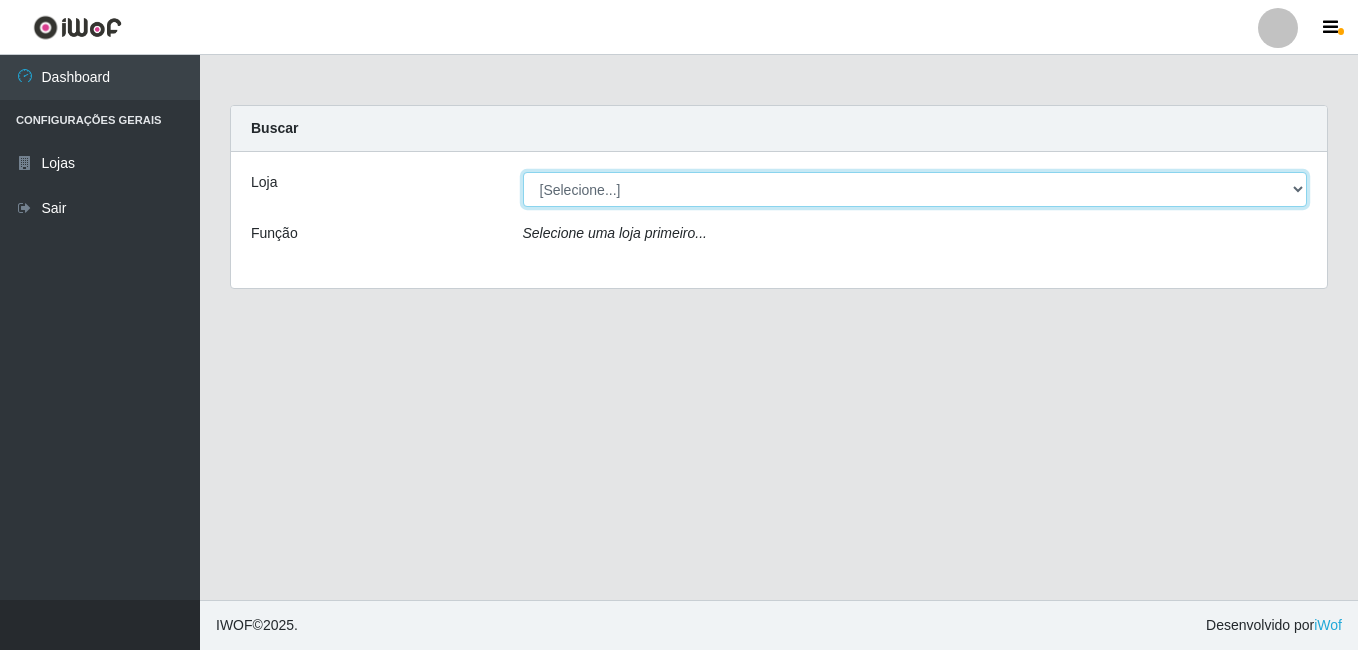select on "410" 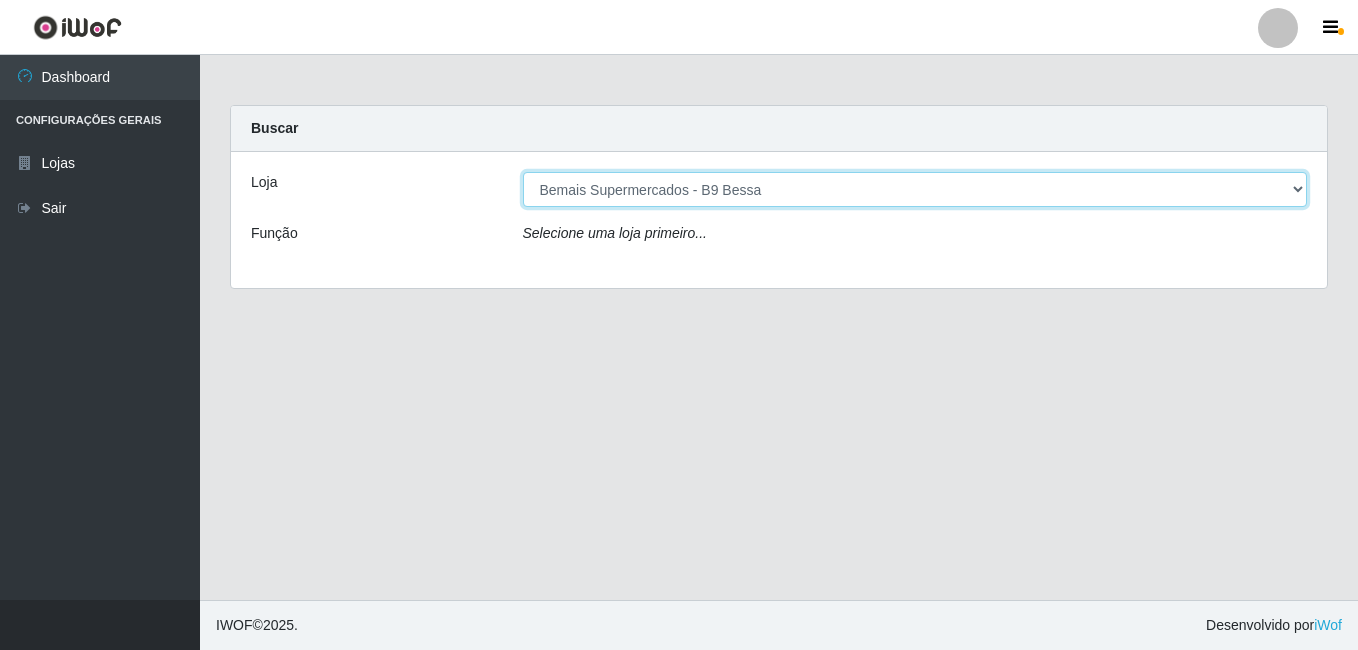 click on "[Selecione...] Bemais Supermercados - B9 Bessa" at bounding box center [915, 189] 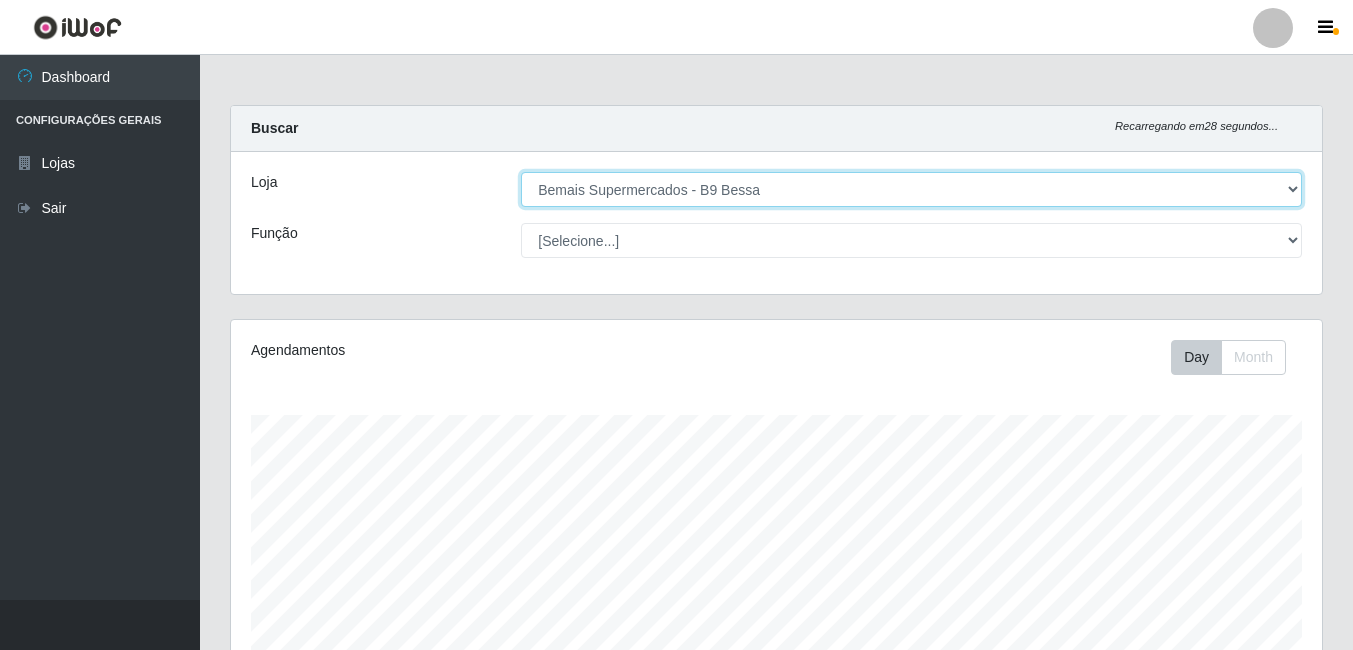 scroll, scrollTop: 999585, scrollLeft: 998909, axis: both 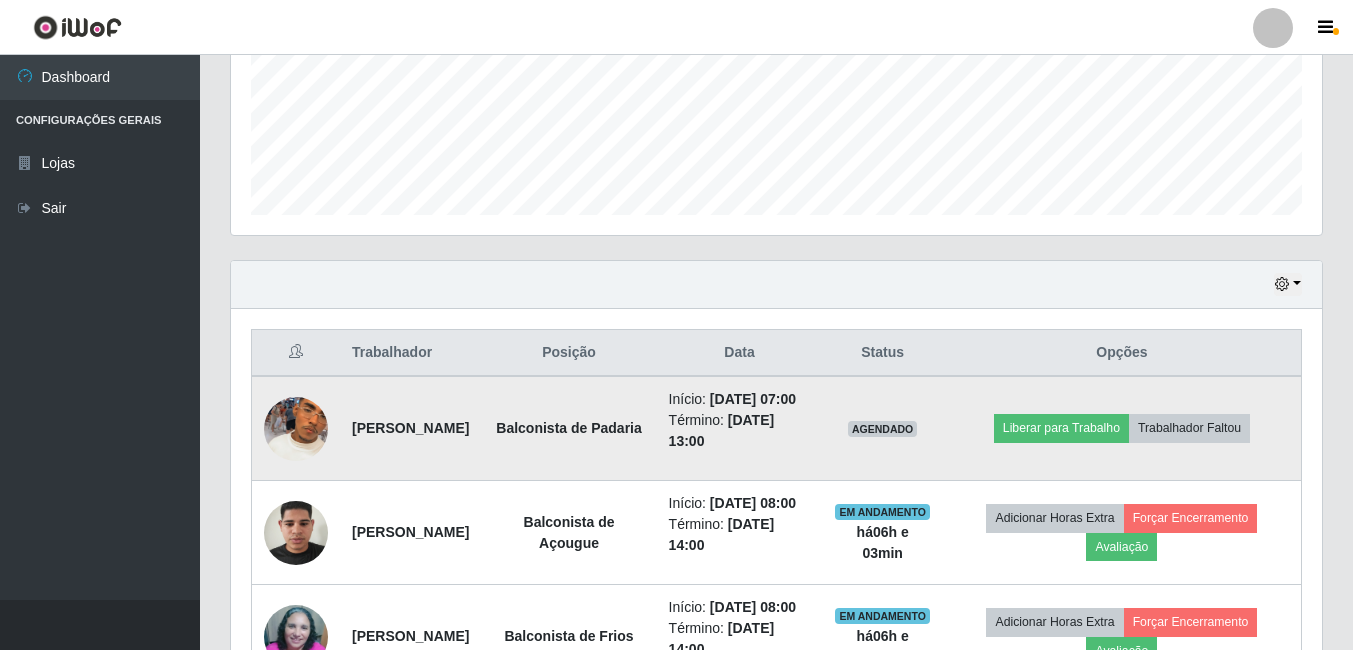 click at bounding box center [296, 428] 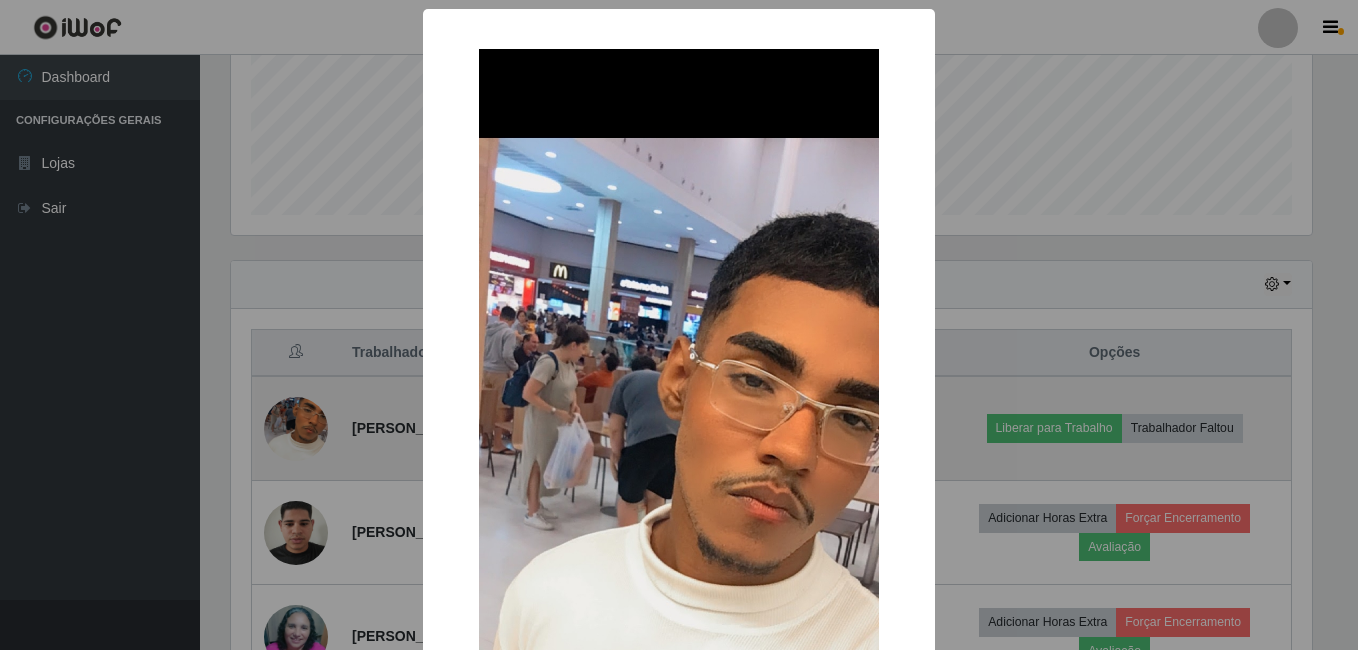 scroll, scrollTop: 999585, scrollLeft: 998919, axis: both 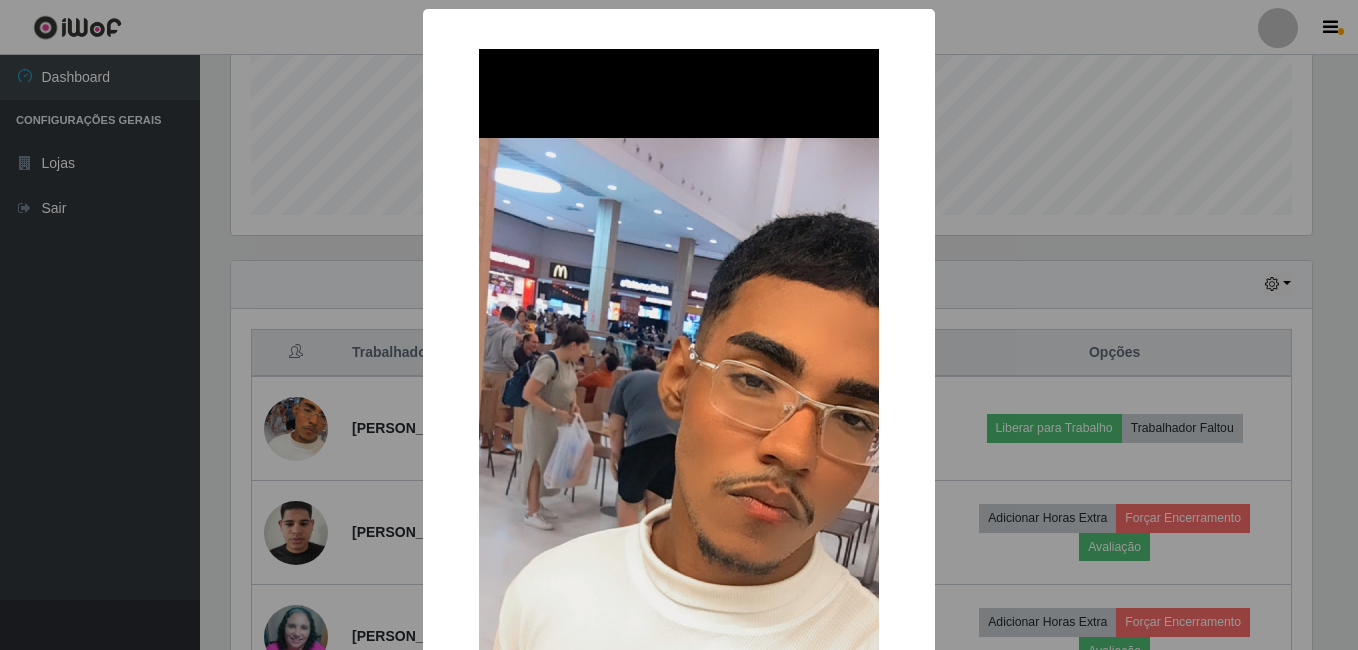 click on "× OK Cancel" at bounding box center [679, 325] 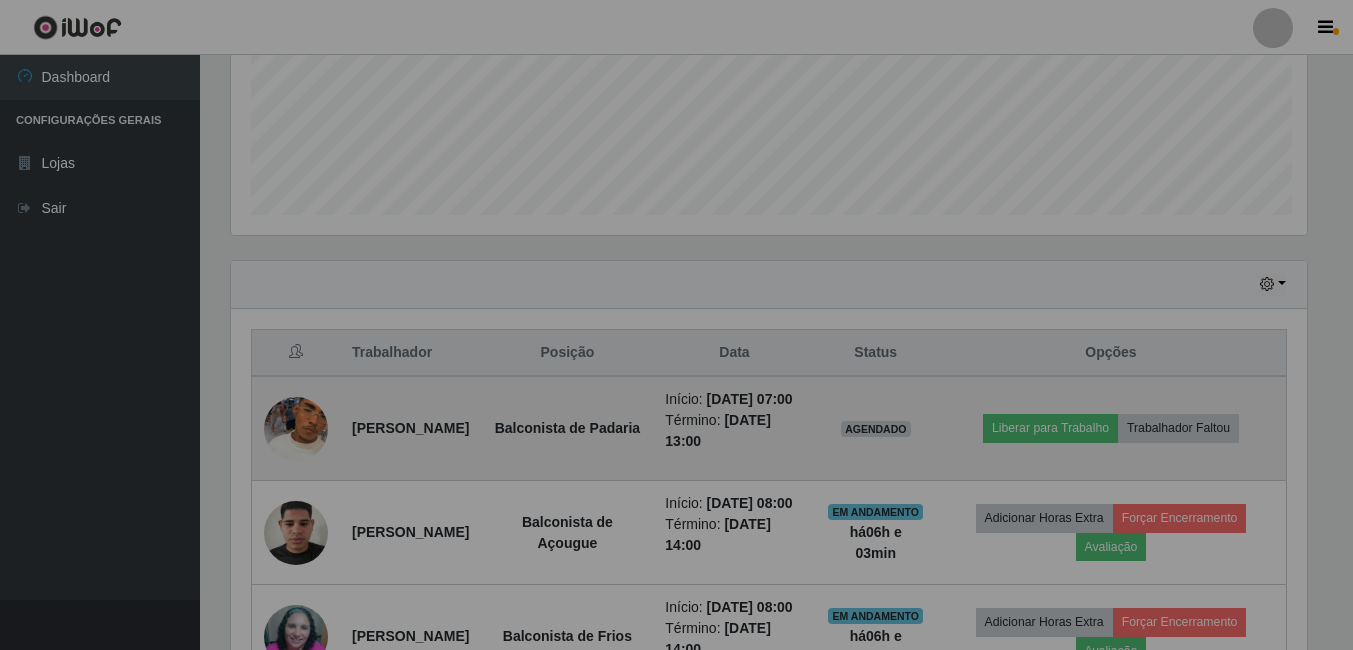 scroll, scrollTop: 999585, scrollLeft: 998909, axis: both 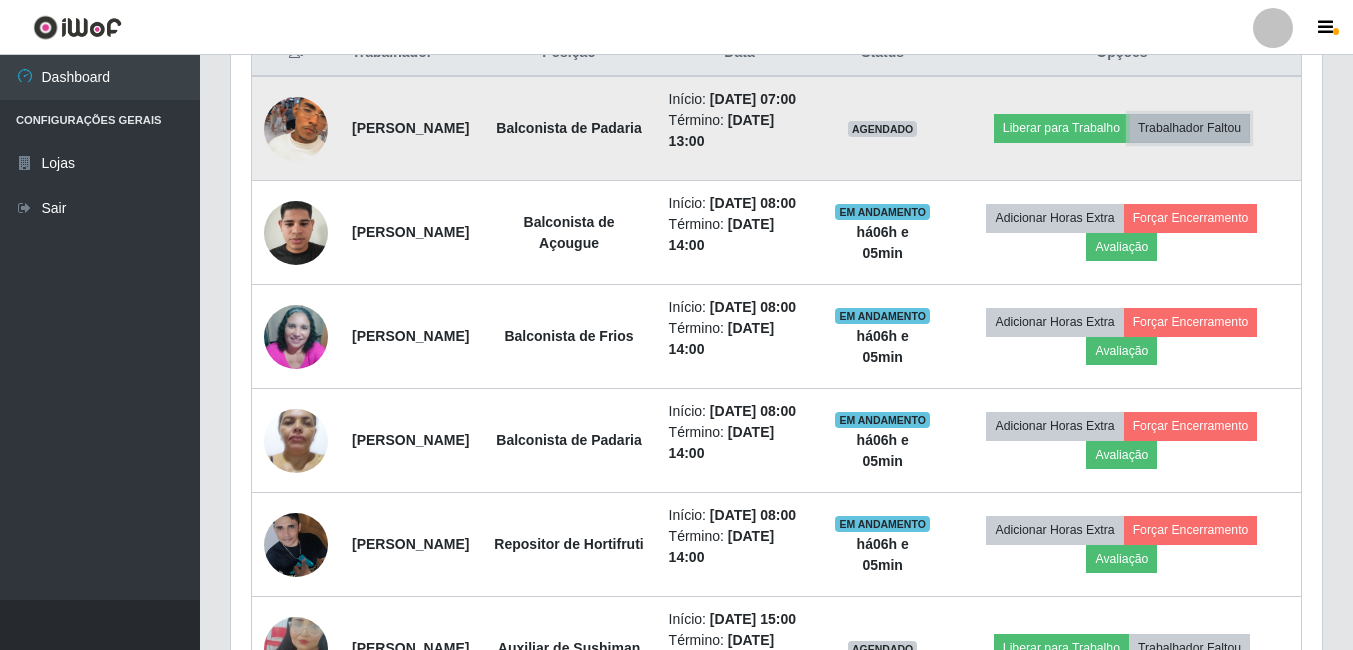 click on "Trabalhador Faltou" at bounding box center (1189, 128) 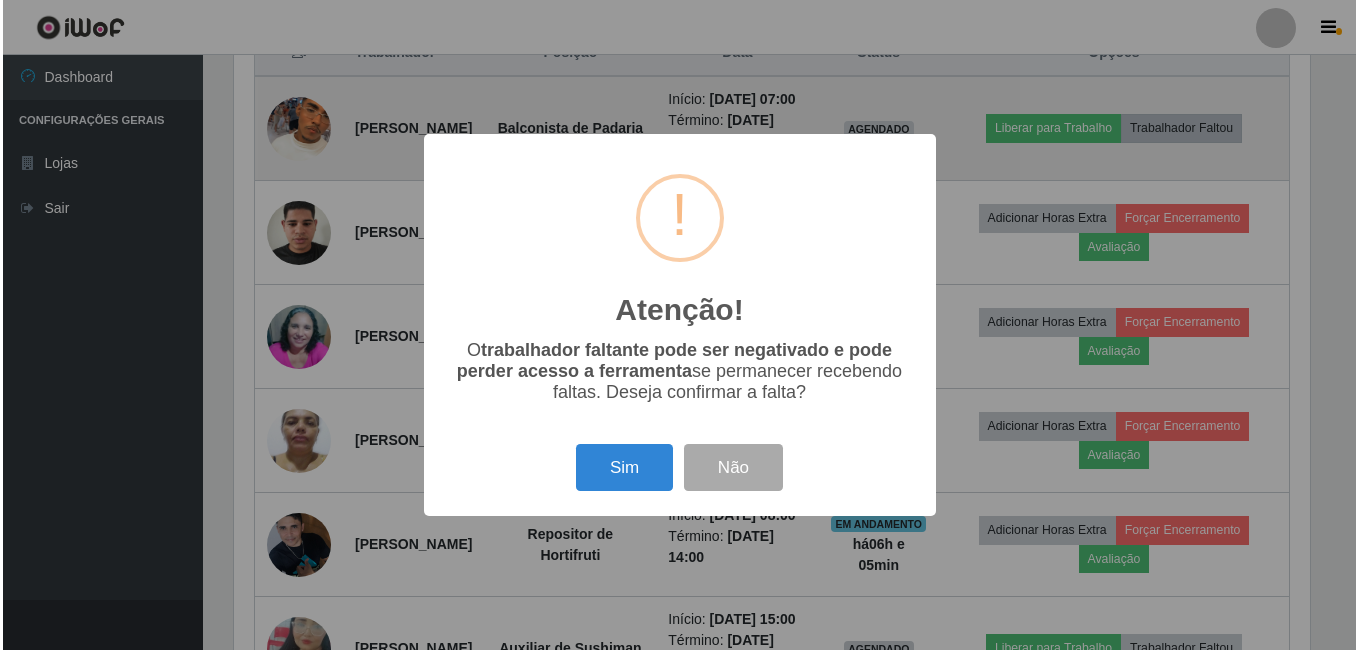 scroll, scrollTop: 999585, scrollLeft: 998919, axis: both 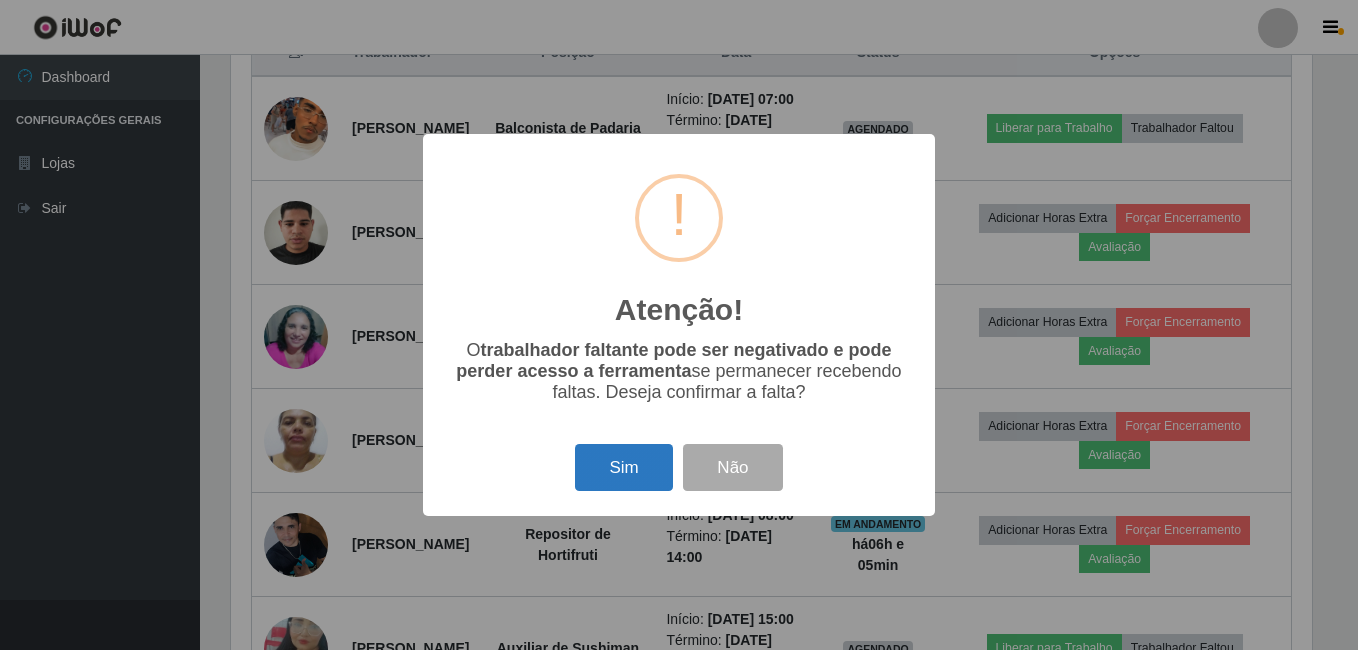 click on "Sim" at bounding box center (623, 467) 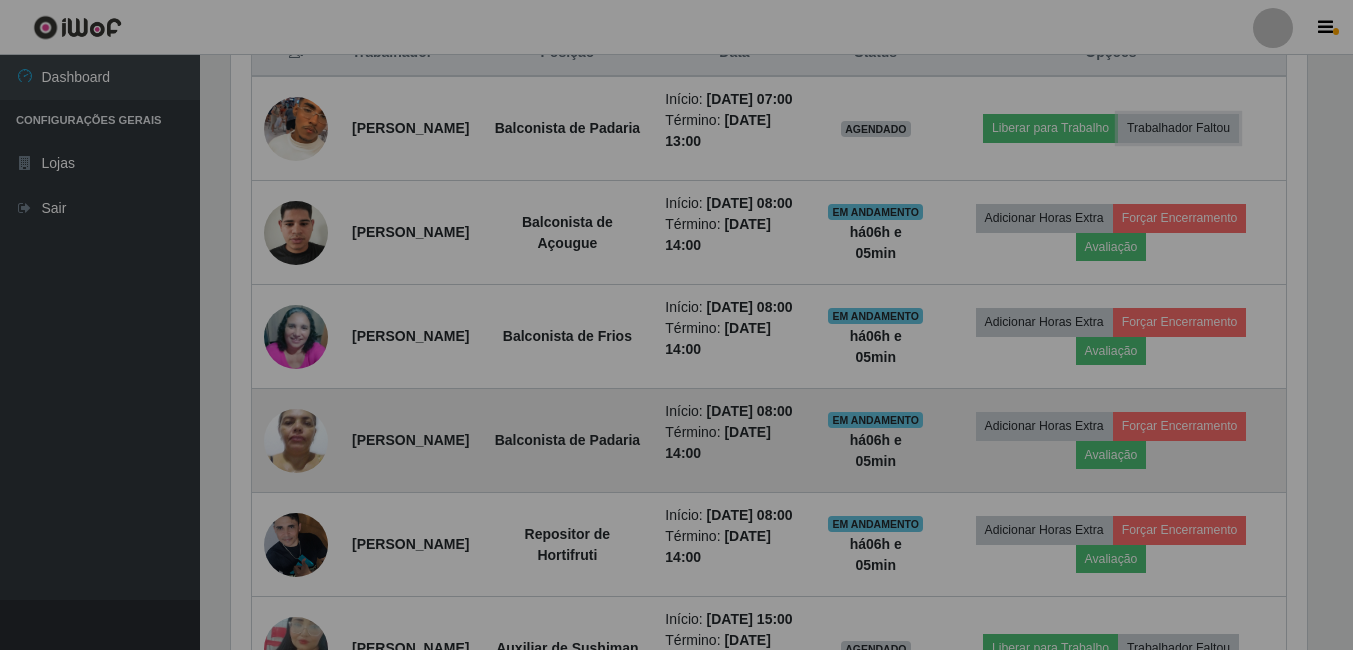 scroll, scrollTop: 999585, scrollLeft: 998909, axis: both 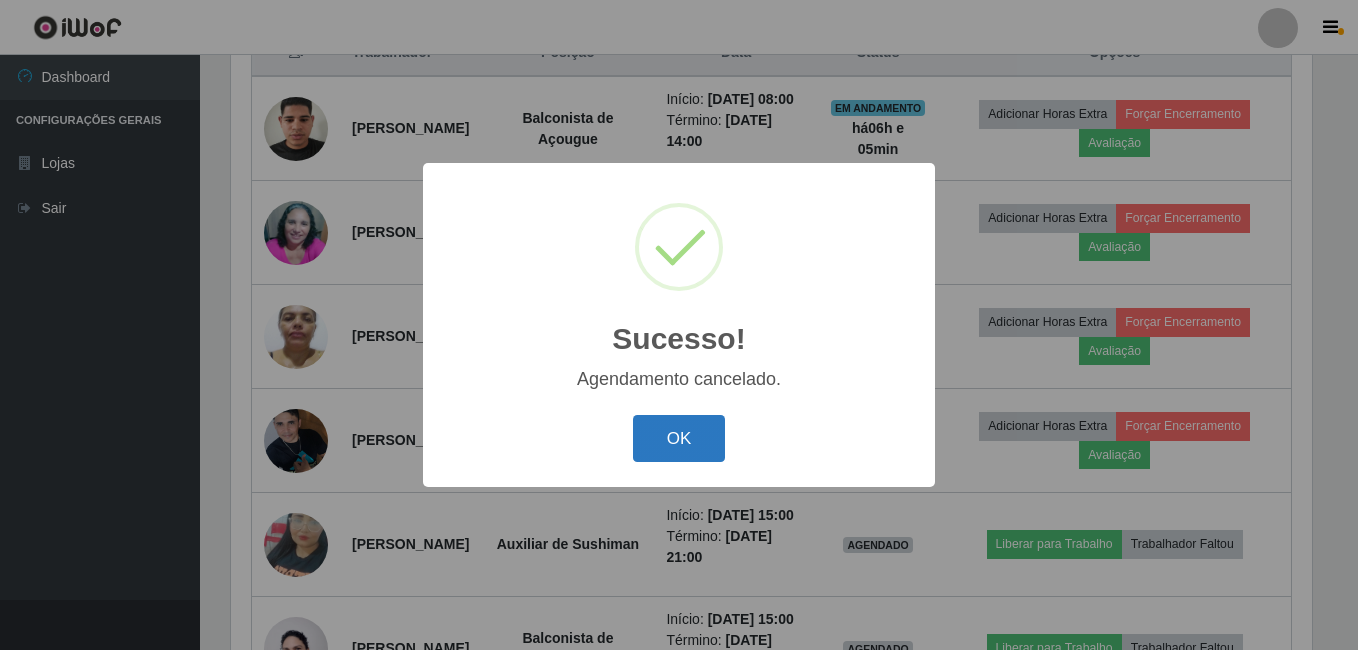 drag, startPoint x: 664, startPoint y: 429, endPoint x: 676, endPoint y: 413, distance: 20 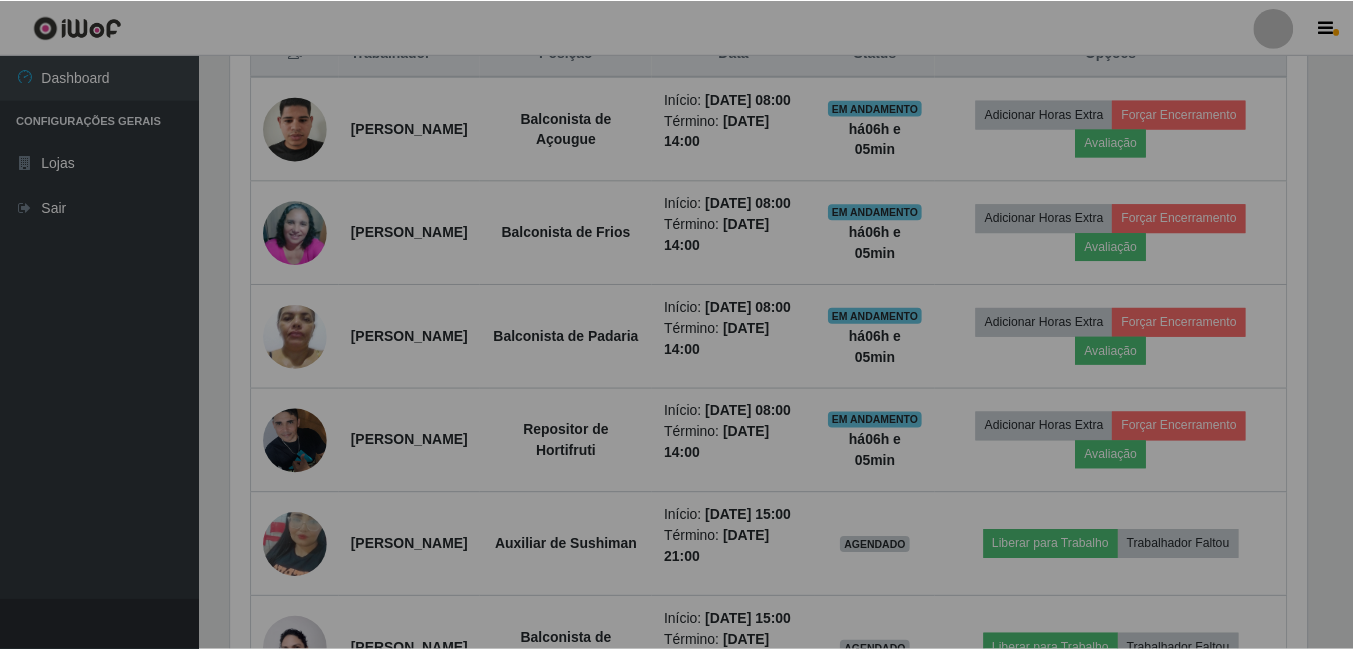 scroll, scrollTop: 999585, scrollLeft: 998909, axis: both 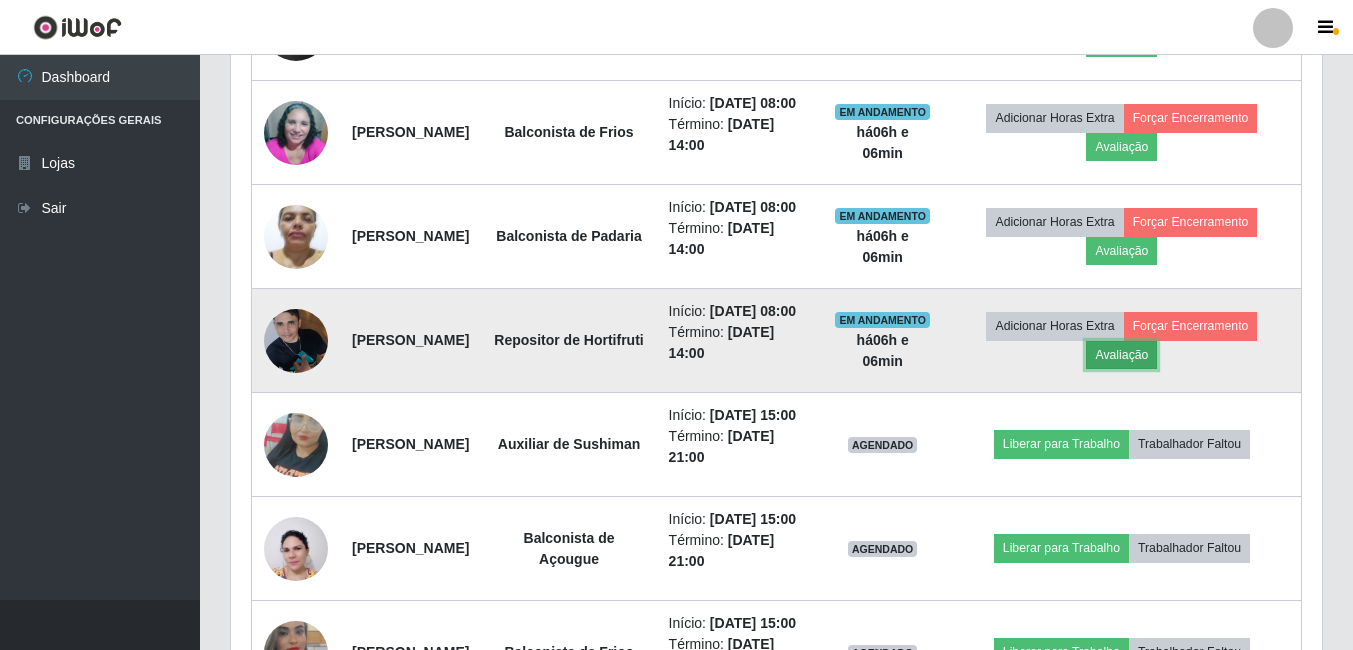 click on "Avaliação" at bounding box center (1121, 355) 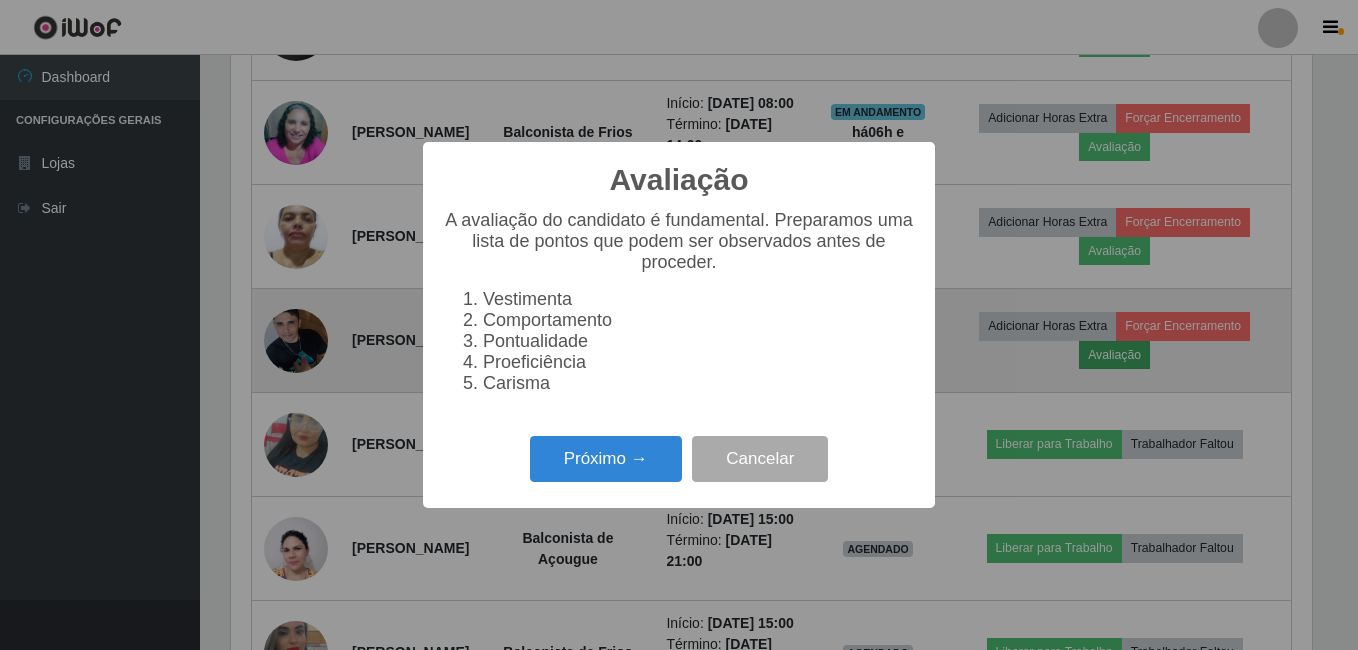 scroll, scrollTop: 999585, scrollLeft: 998919, axis: both 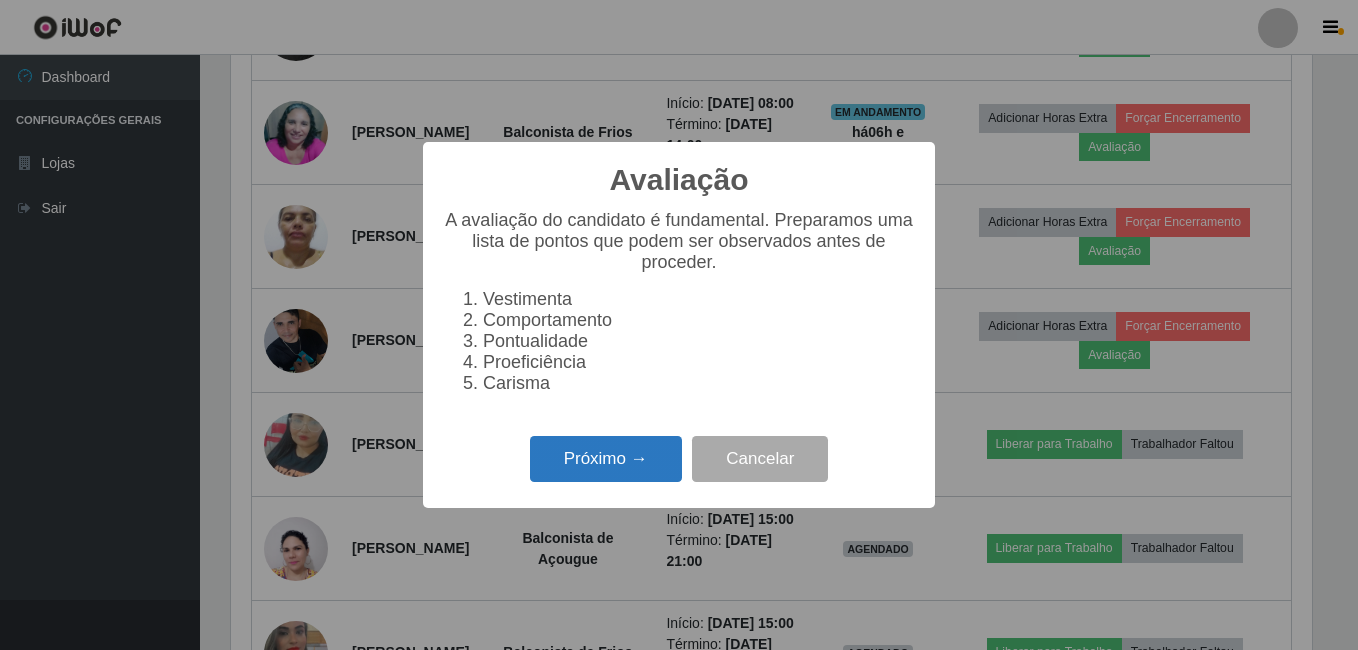 click on "Próximo →" at bounding box center [606, 459] 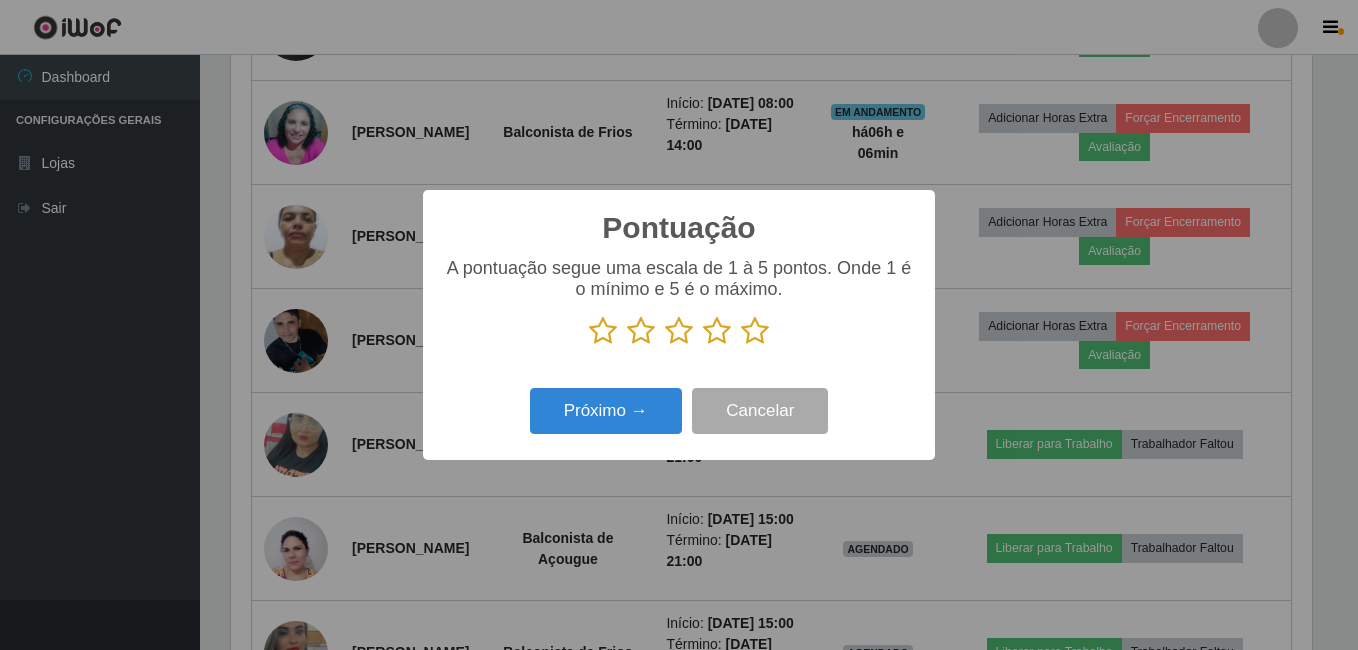 drag, startPoint x: 756, startPoint y: 330, endPoint x: 744, endPoint y: 334, distance: 12.649111 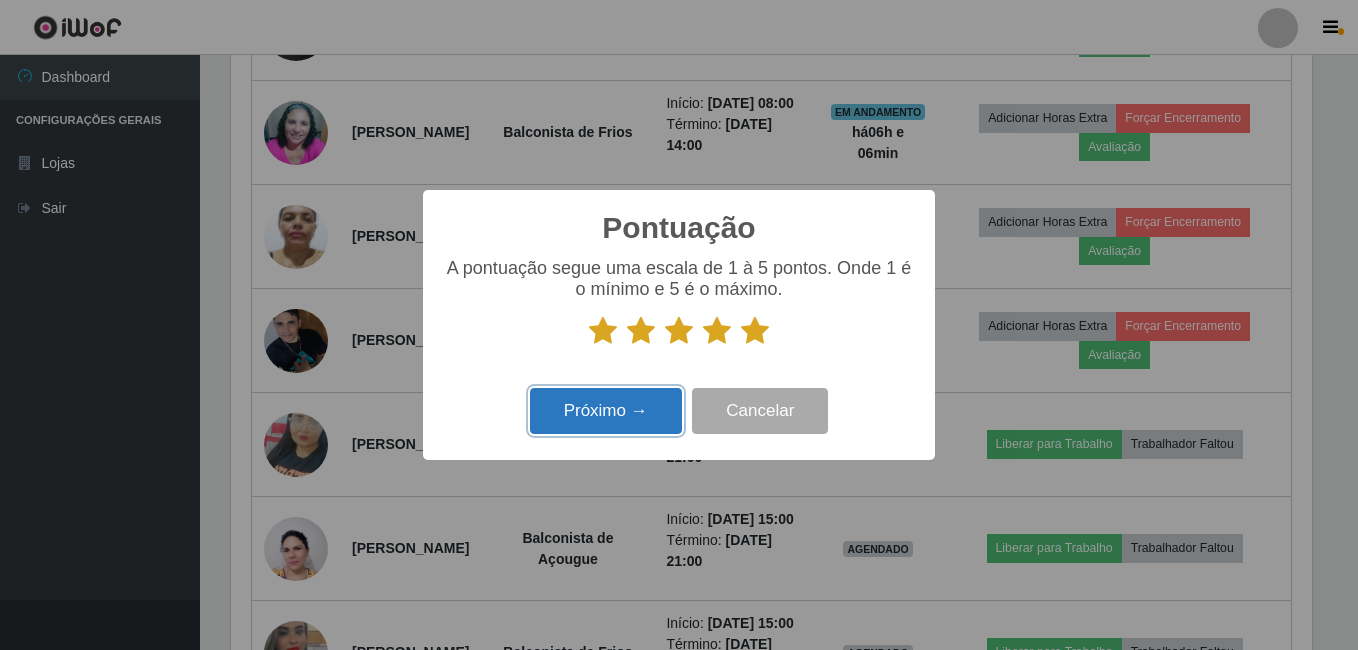click on "Próximo →" at bounding box center (606, 411) 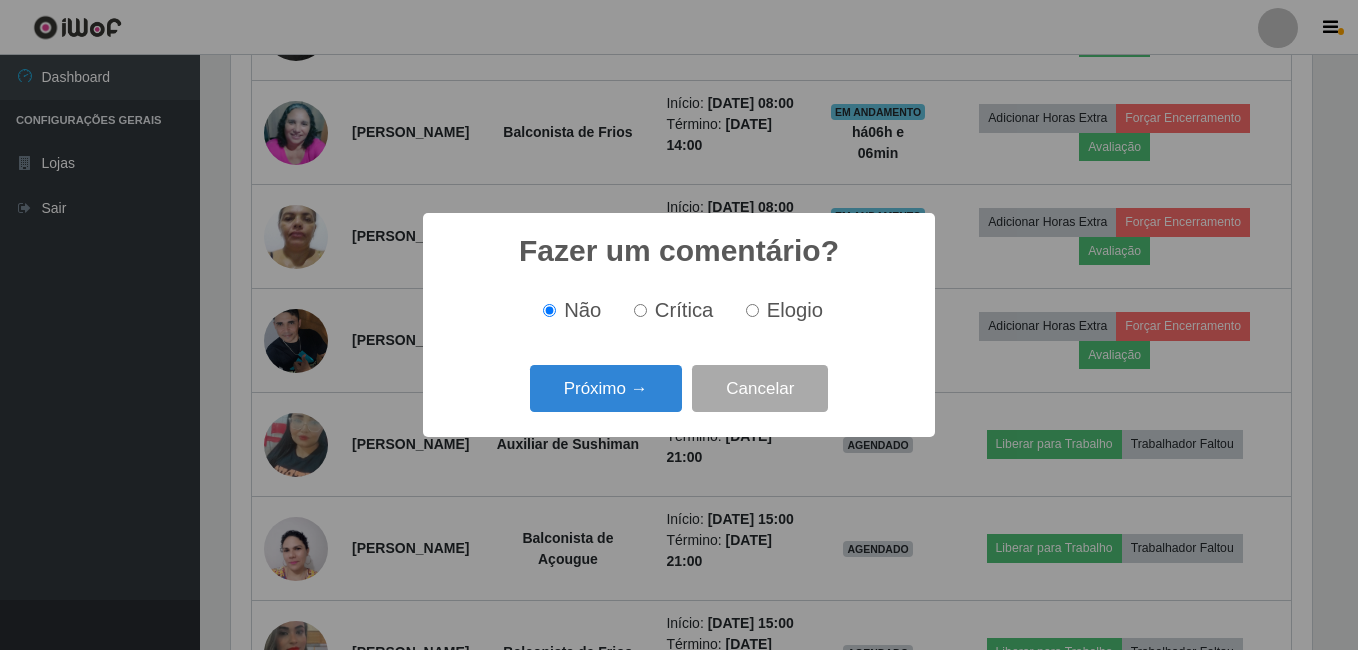 scroll, scrollTop: 999585, scrollLeft: 998919, axis: both 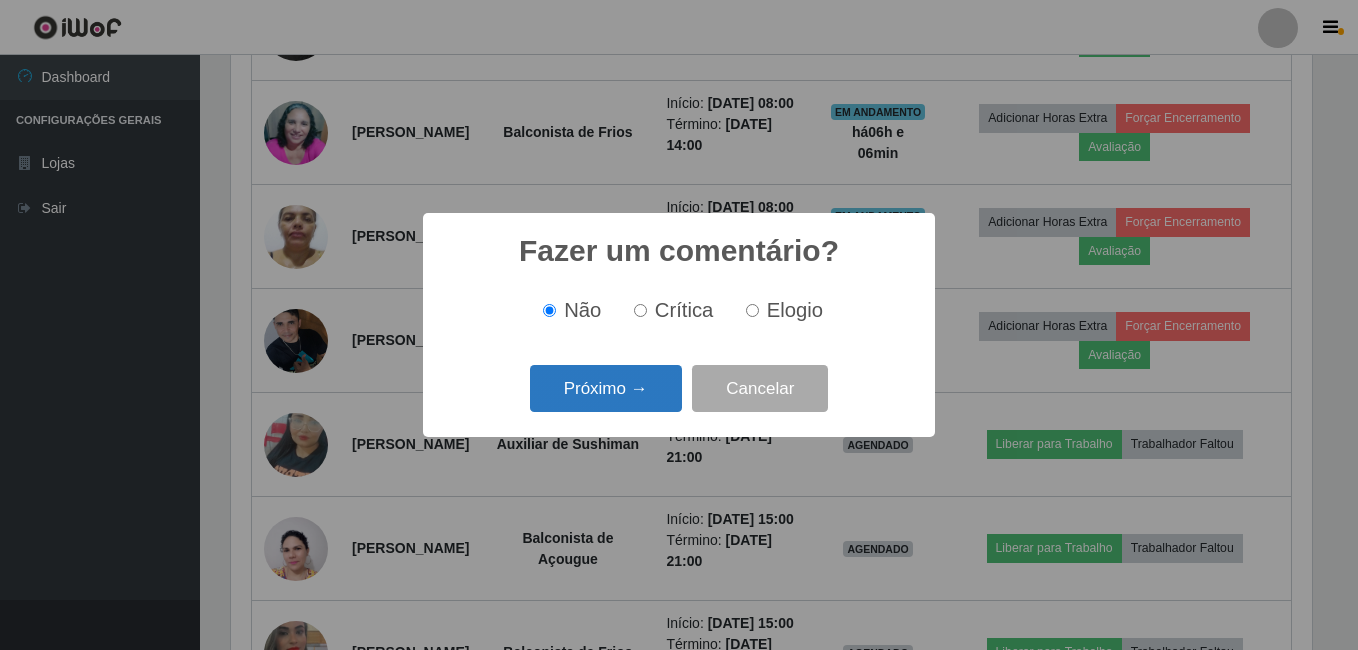 click on "Próximo →" at bounding box center (606, 388) 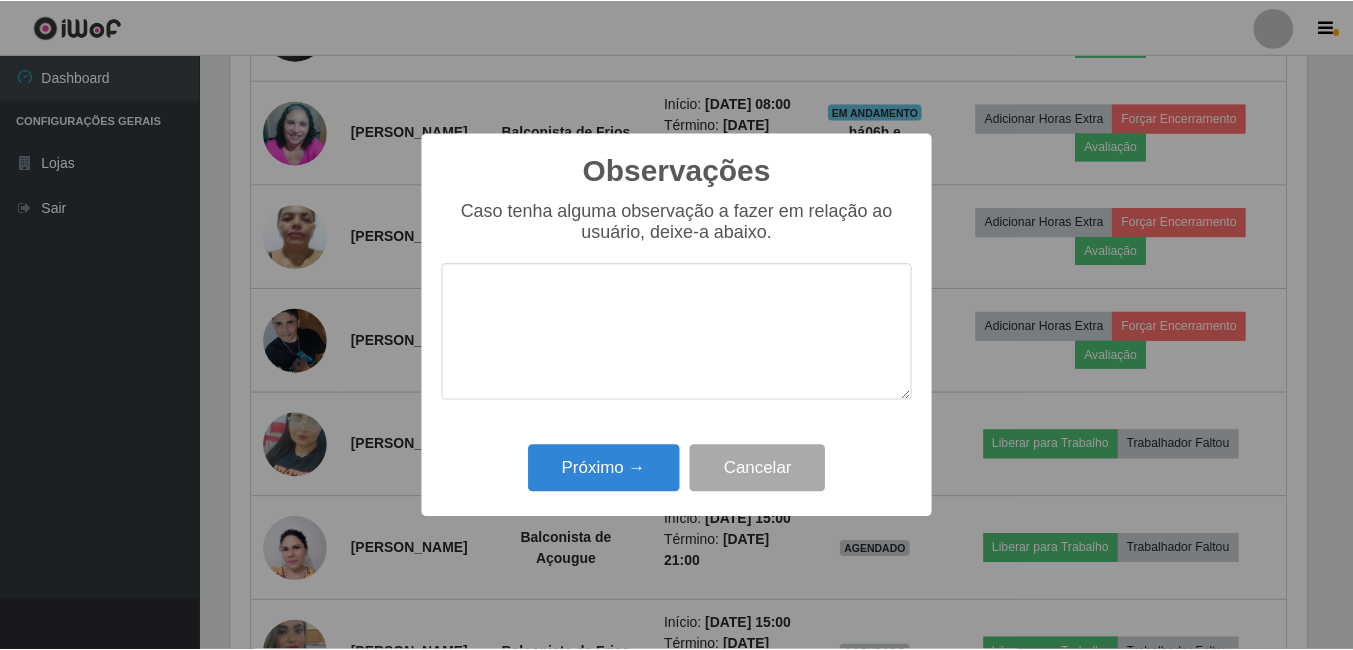scroll, scrollTop: 999585, scrollLeft: 998919, axis: both 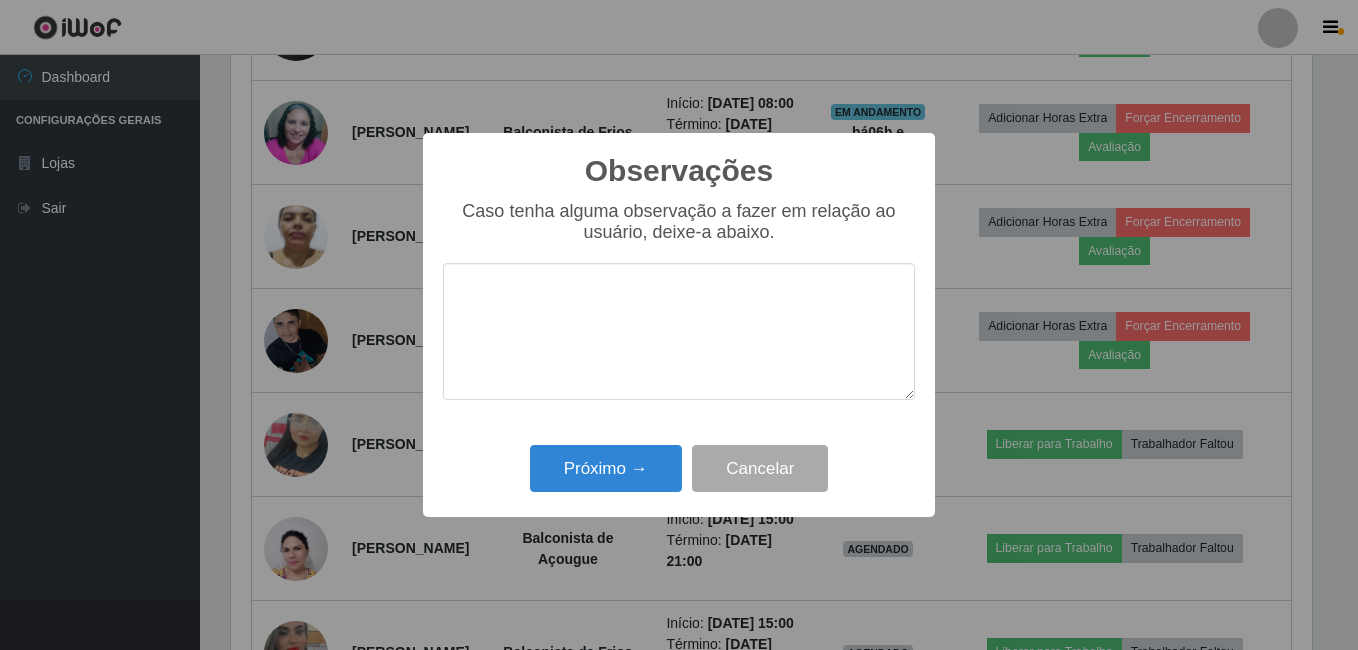 click at bounding box center (679, 331) 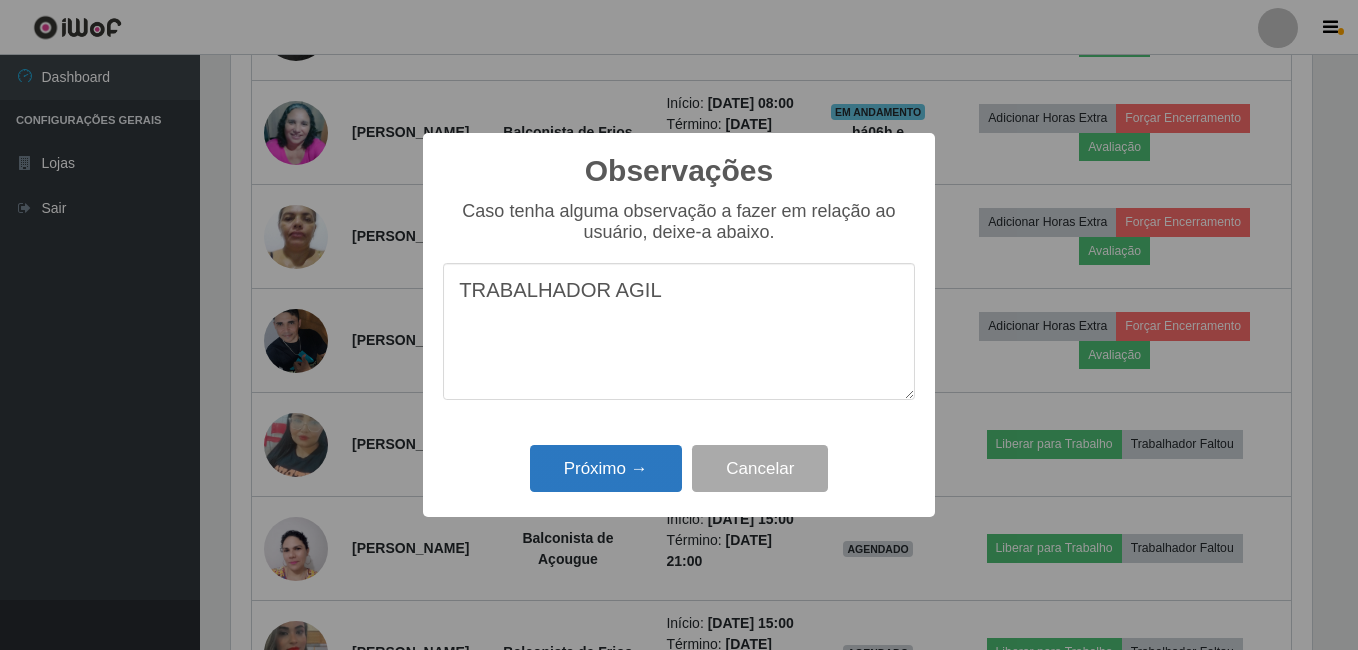 type on "TRABALHADOR AGIL" 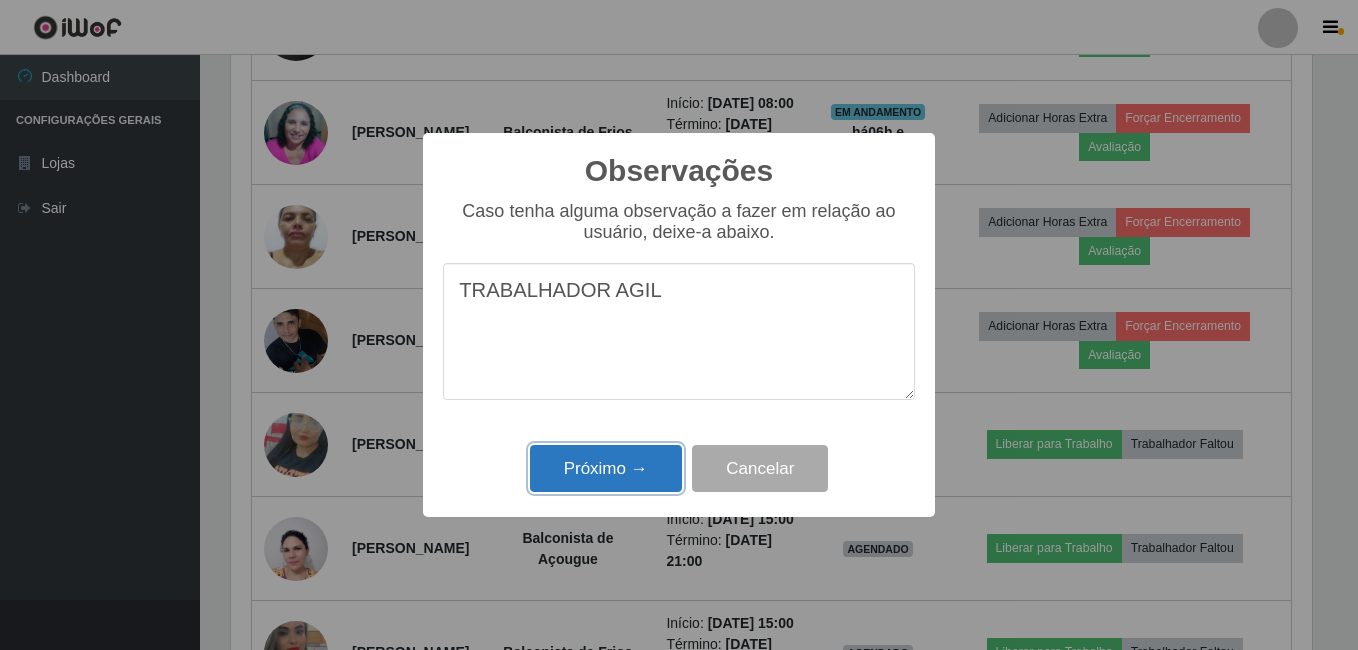 click on "Próximo →" at bounding box center (606, 468) 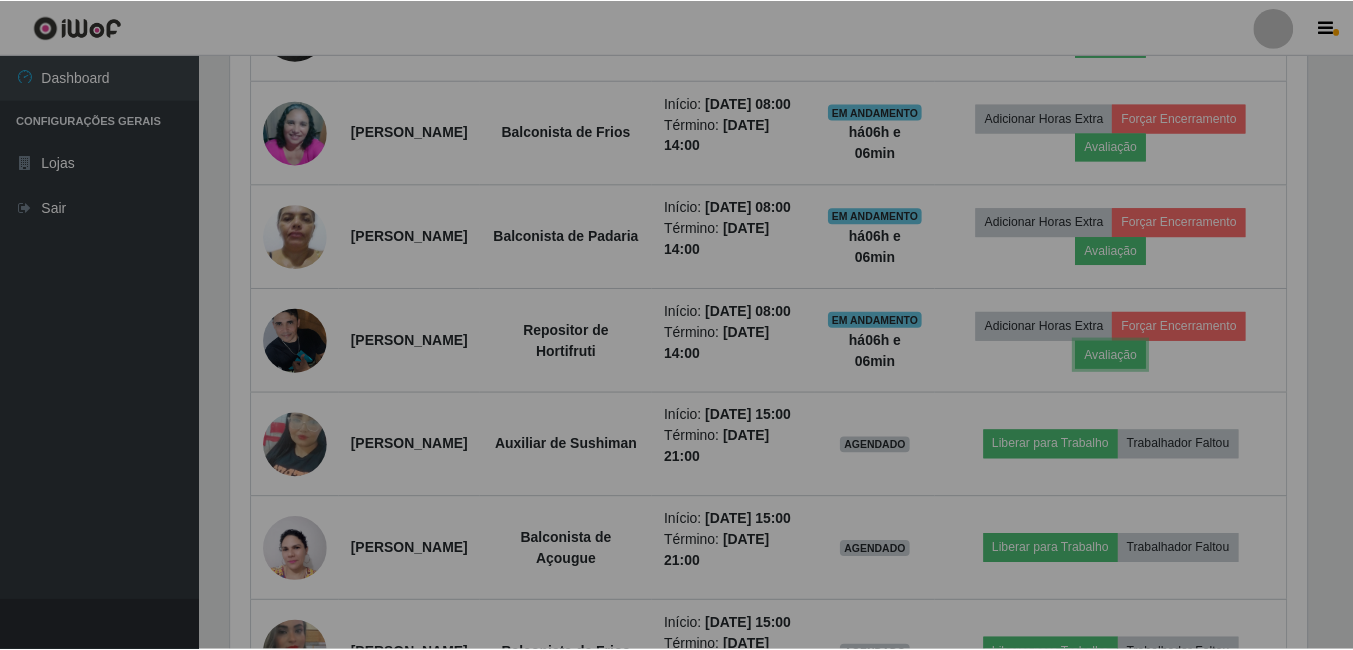 scroll, scrollTop: 999585, scrollLeft: 998909, axis: both 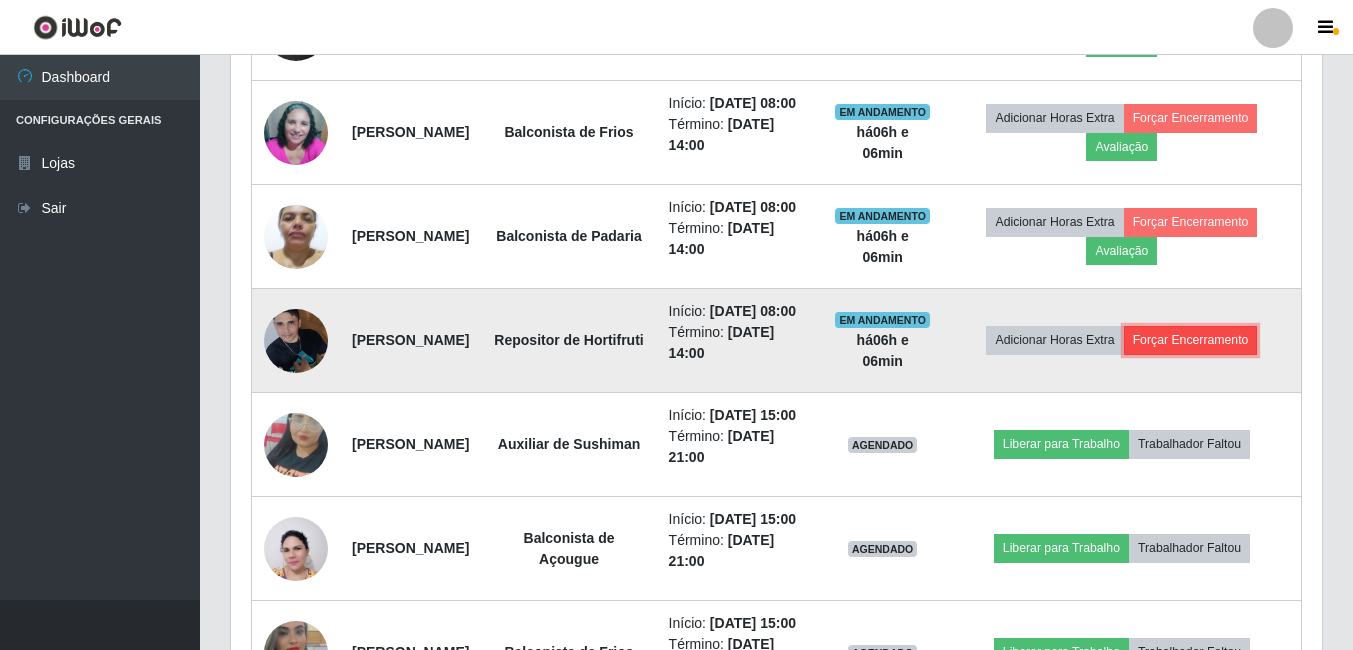 click on "Forçar Encerramento" at bounding box center (1191, 340) 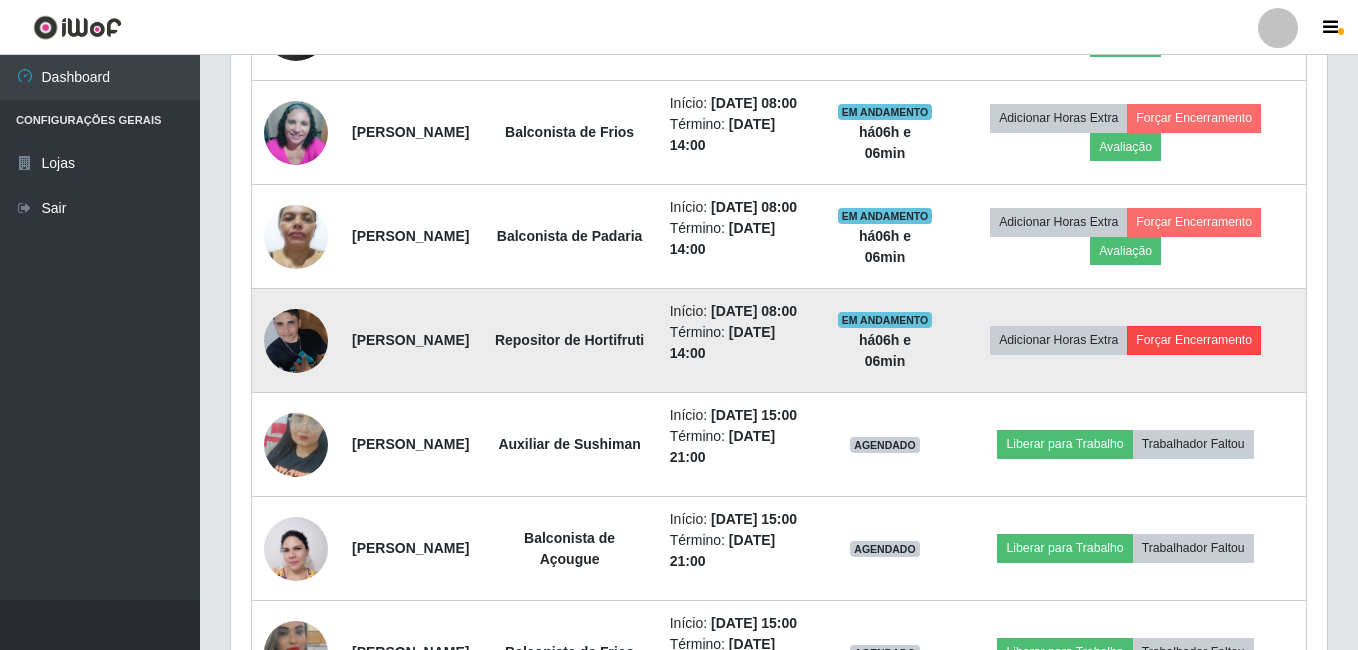 scroll, scrollTop: 999585, scrollLeft: 998919, axis: both 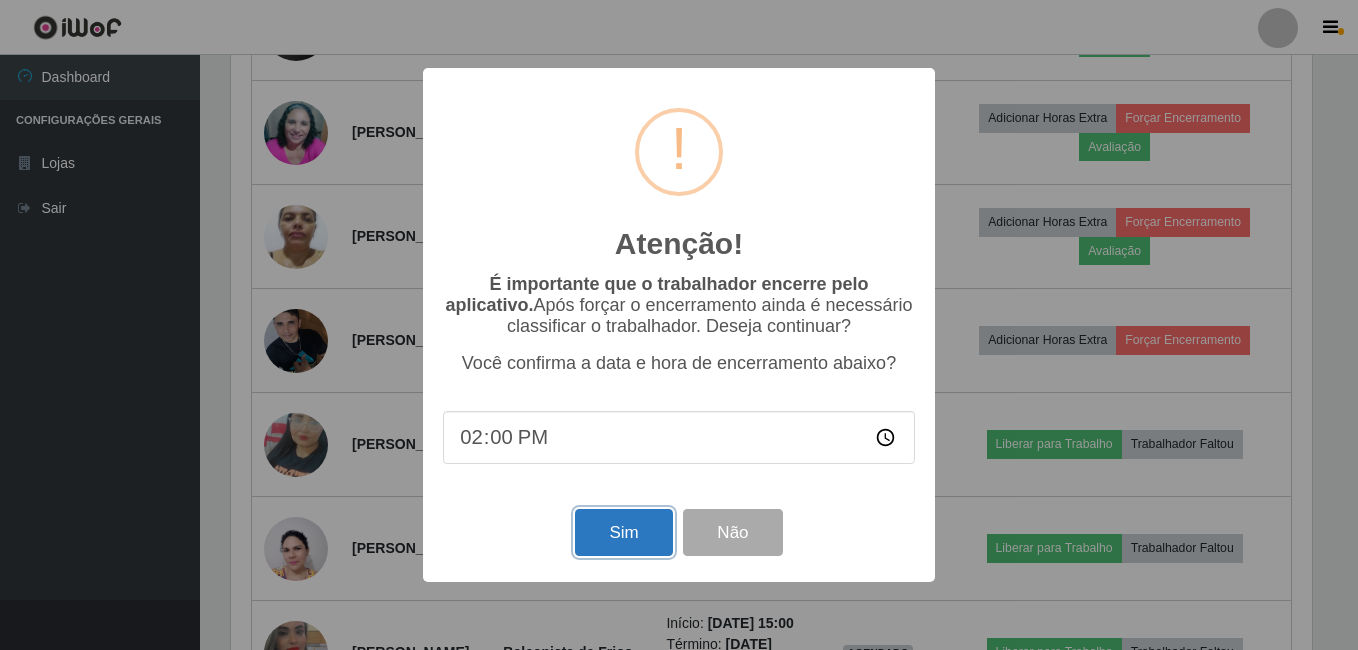 click on "Sim" at bounding box center [623, 532] 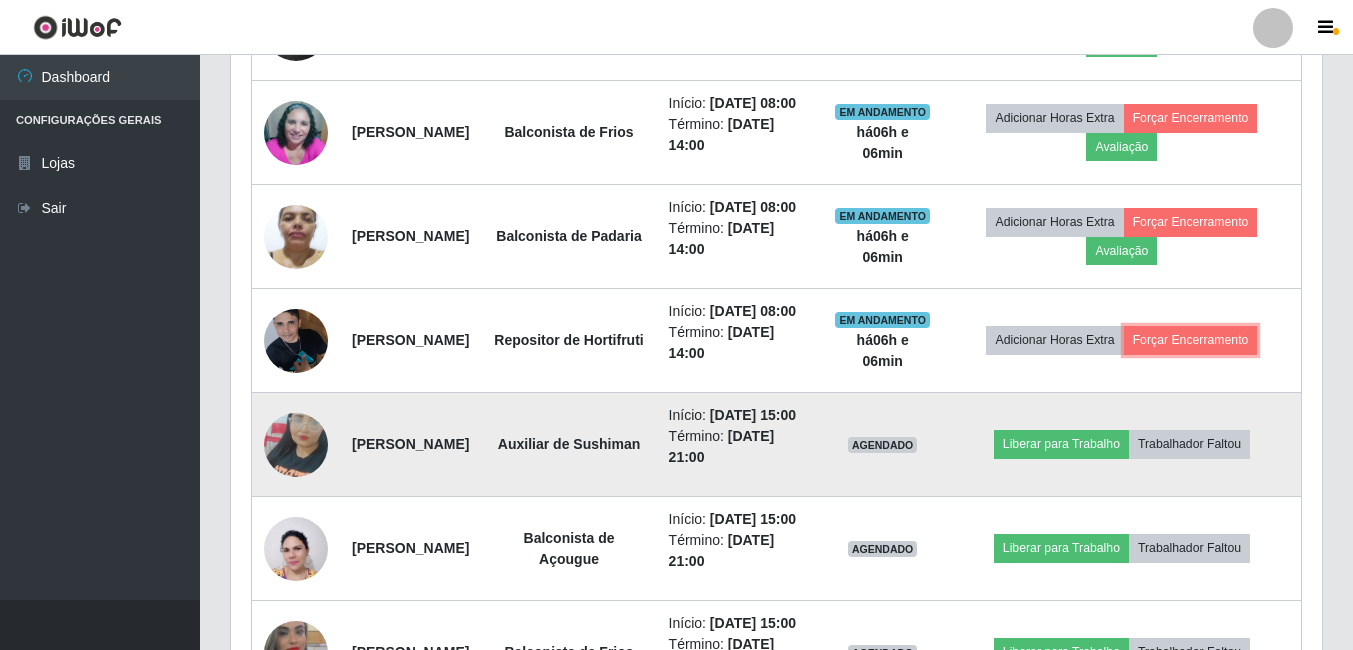 scroll, scrollTop: 999585, scrollLeft: 998909, axis: both 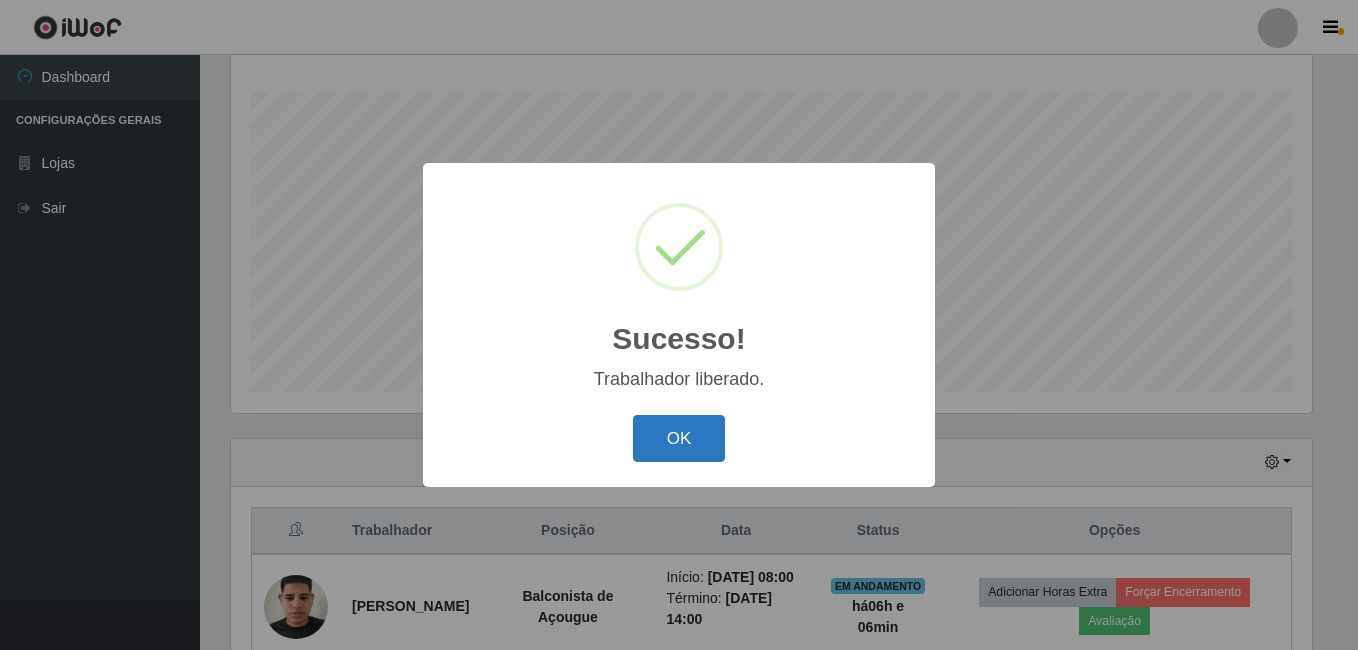 click on "OK" at bounding box center [679, 438] 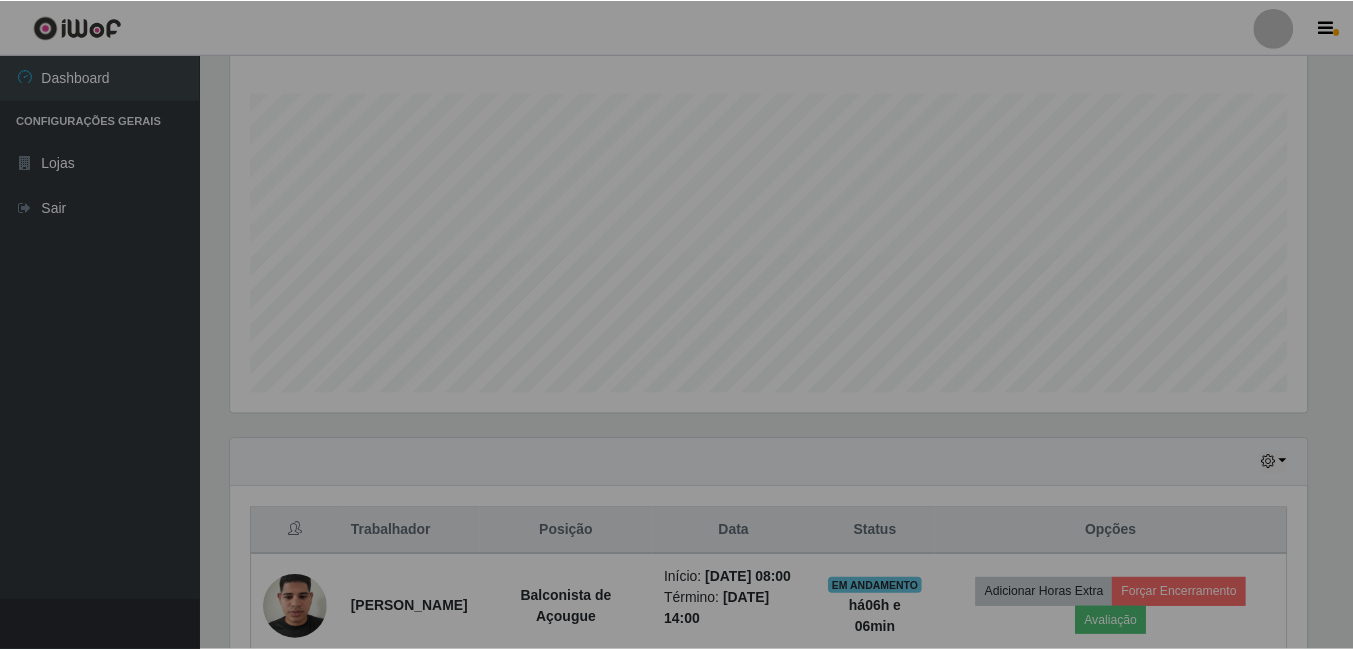 scroll, scrollTop: 999585, scrollLeft: 998909, axis: both 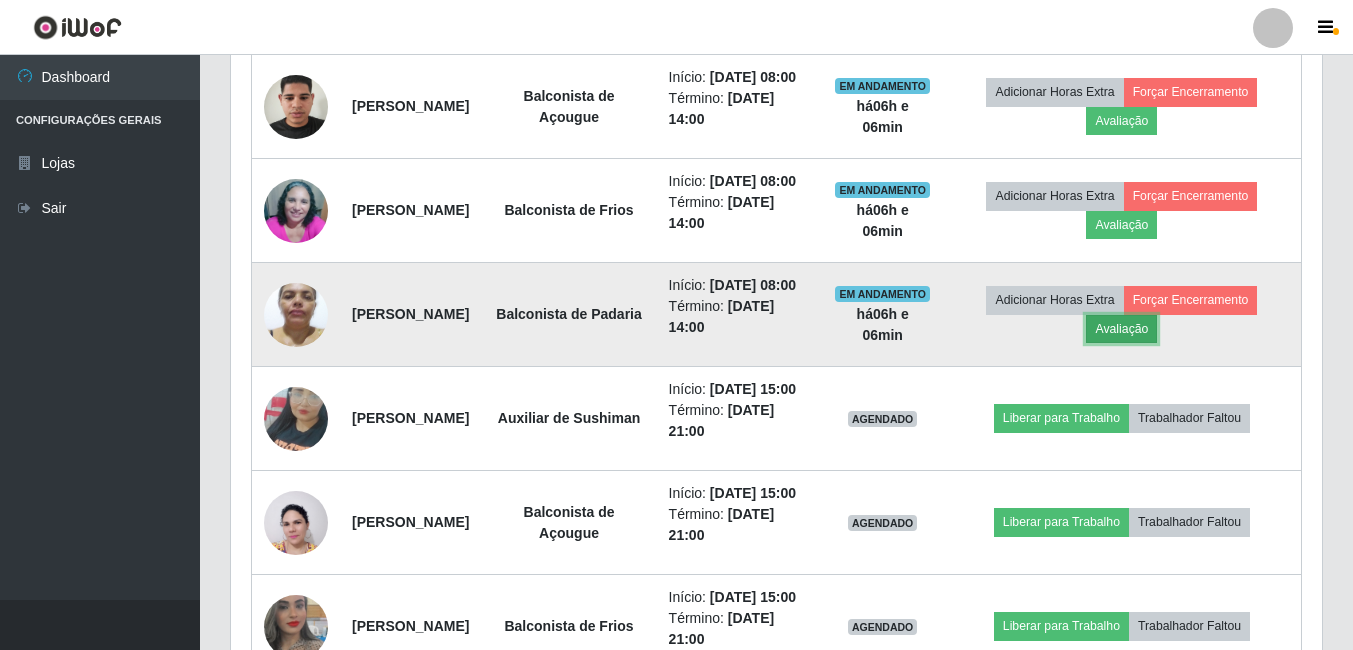 click on "Avaliação" at bounding box center [1121, 329] 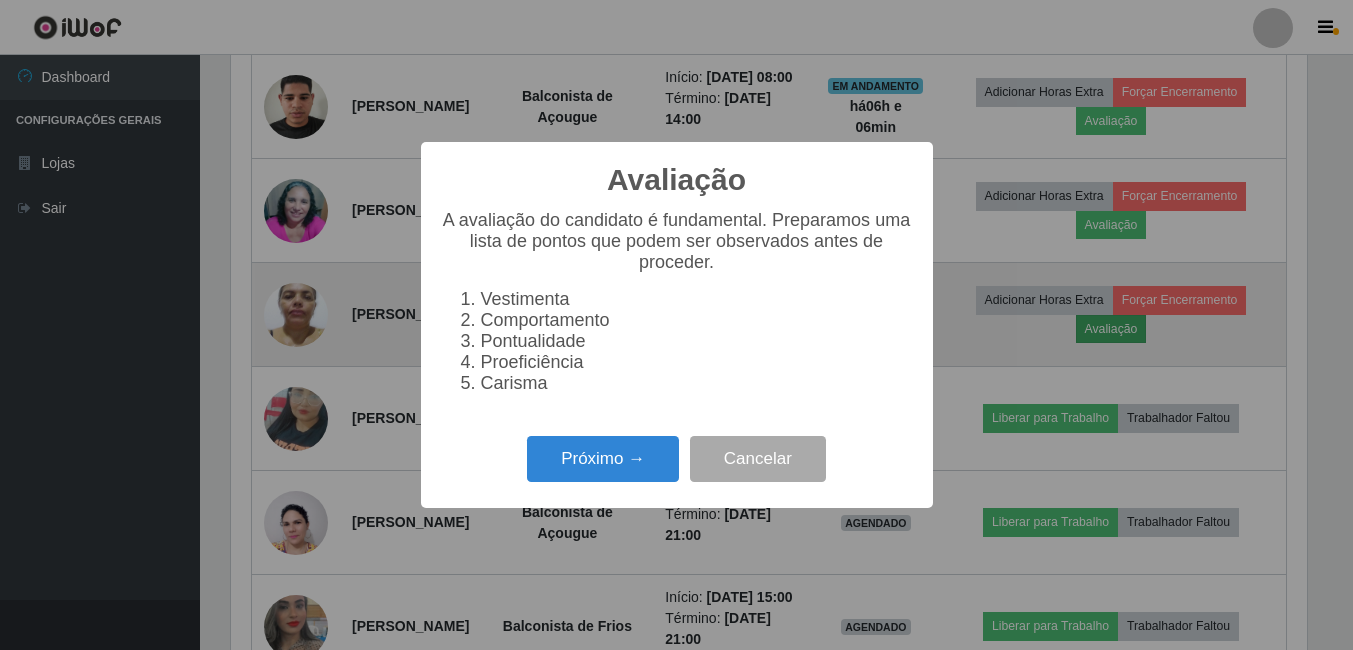 scroll, scrollTop: 999585, scrollLeft: 998919, axis: both 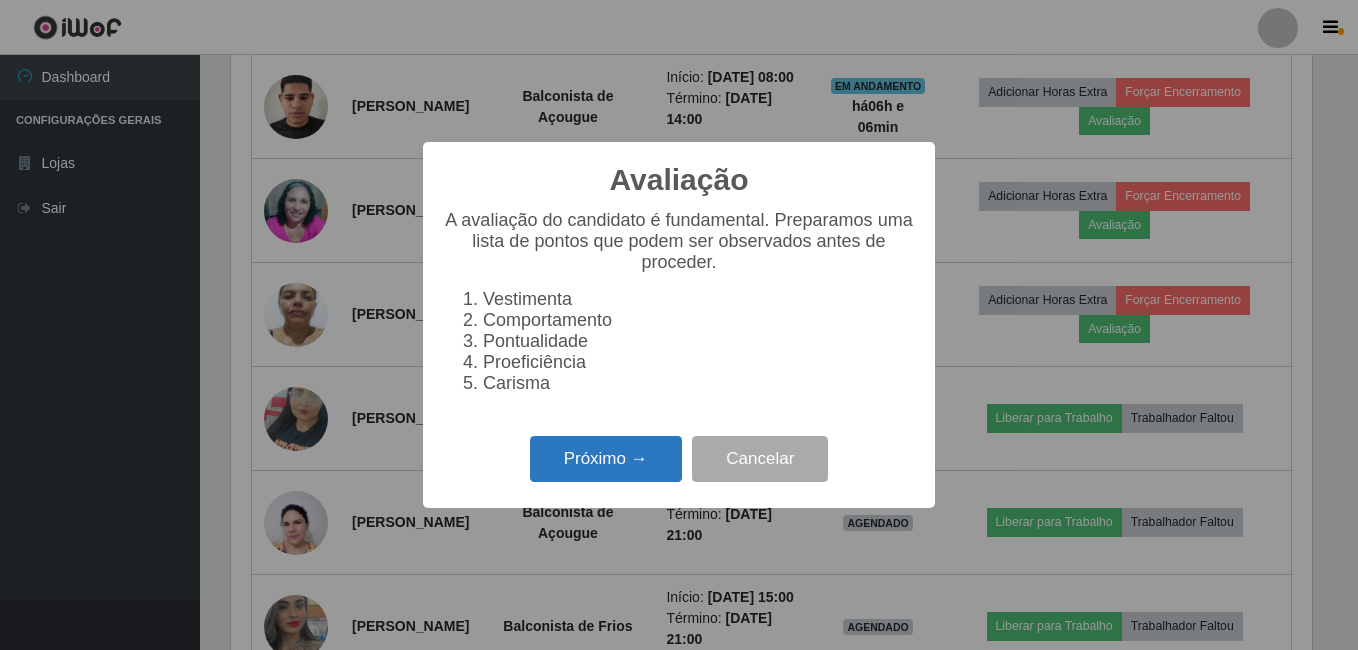 click on "Próximo →" at bounding box center [606, 459] 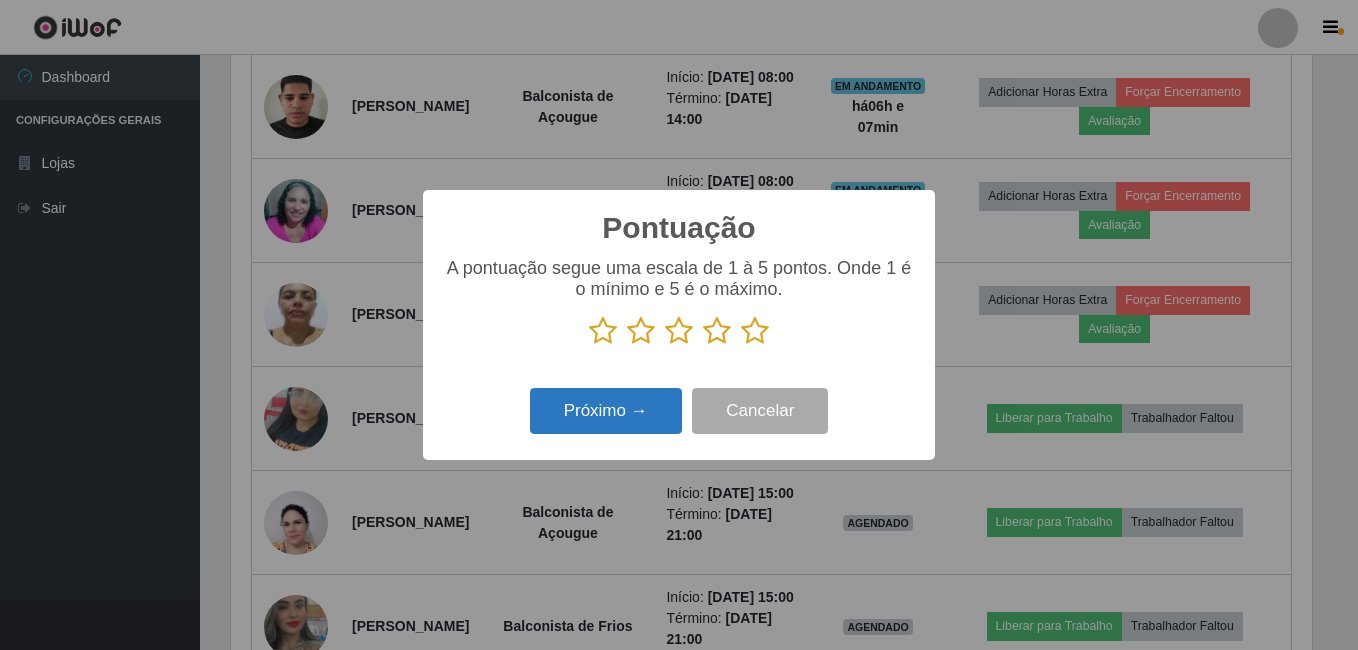 scroll, scrollTop: 999585, scrollLeft: 998919, axis: both 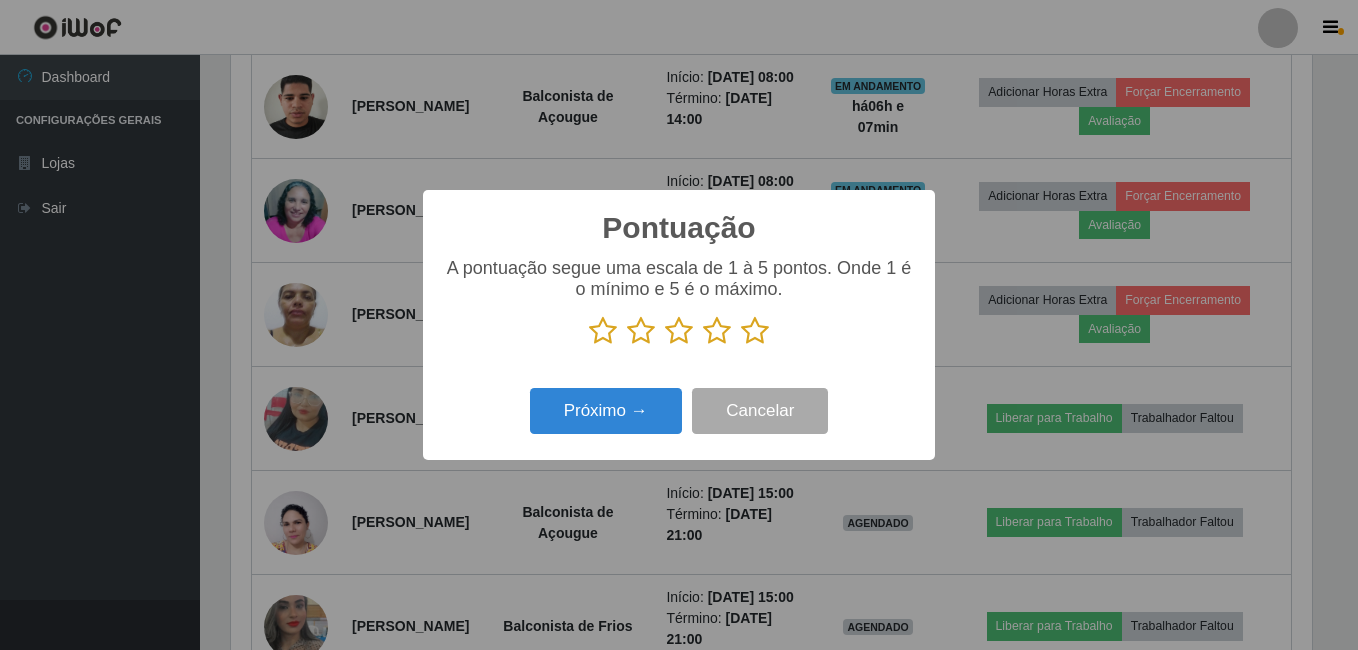 click at bounding box center [755, 331] 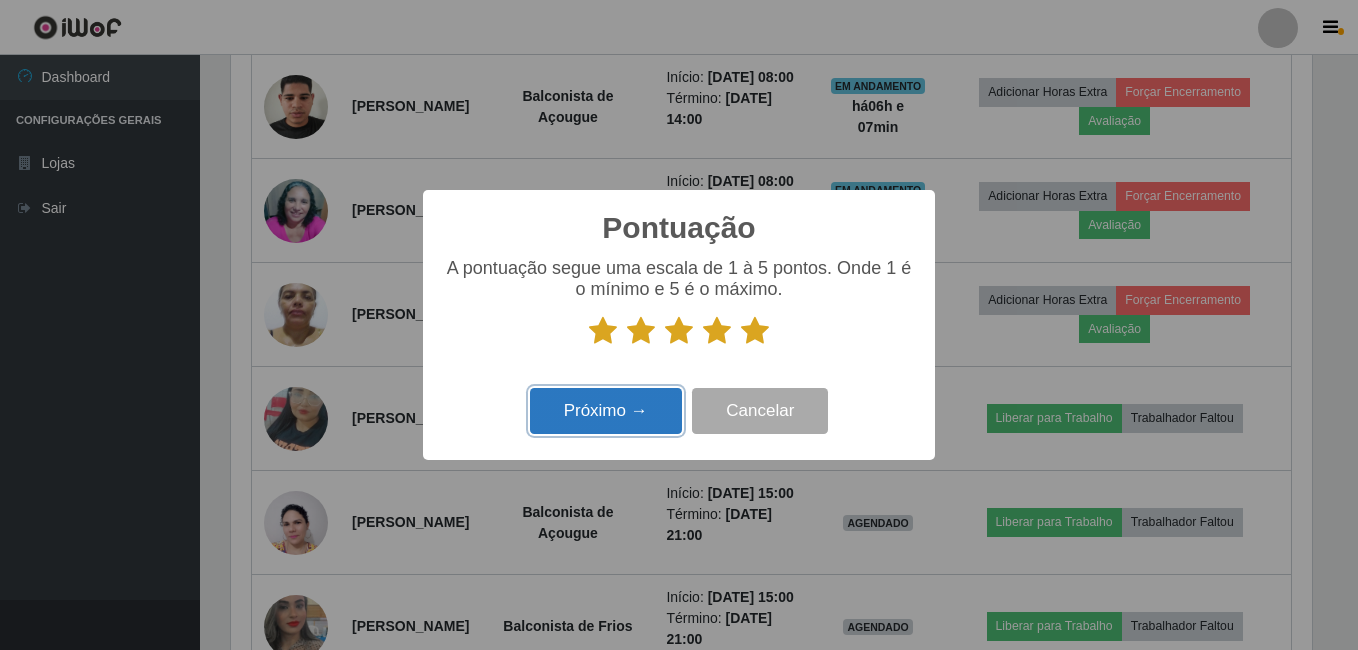 click on "Próximo →" at bounding box center [606, 411] 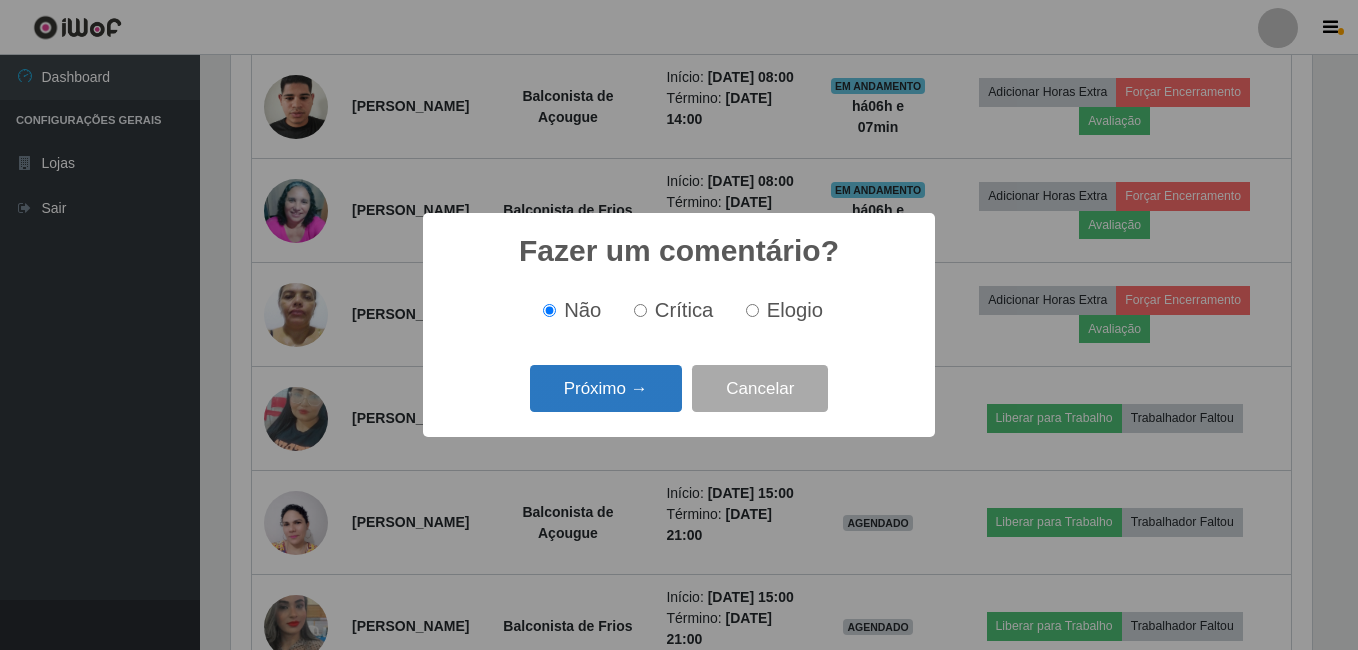 click on "Próximo →" at bounding box center [606, 388] 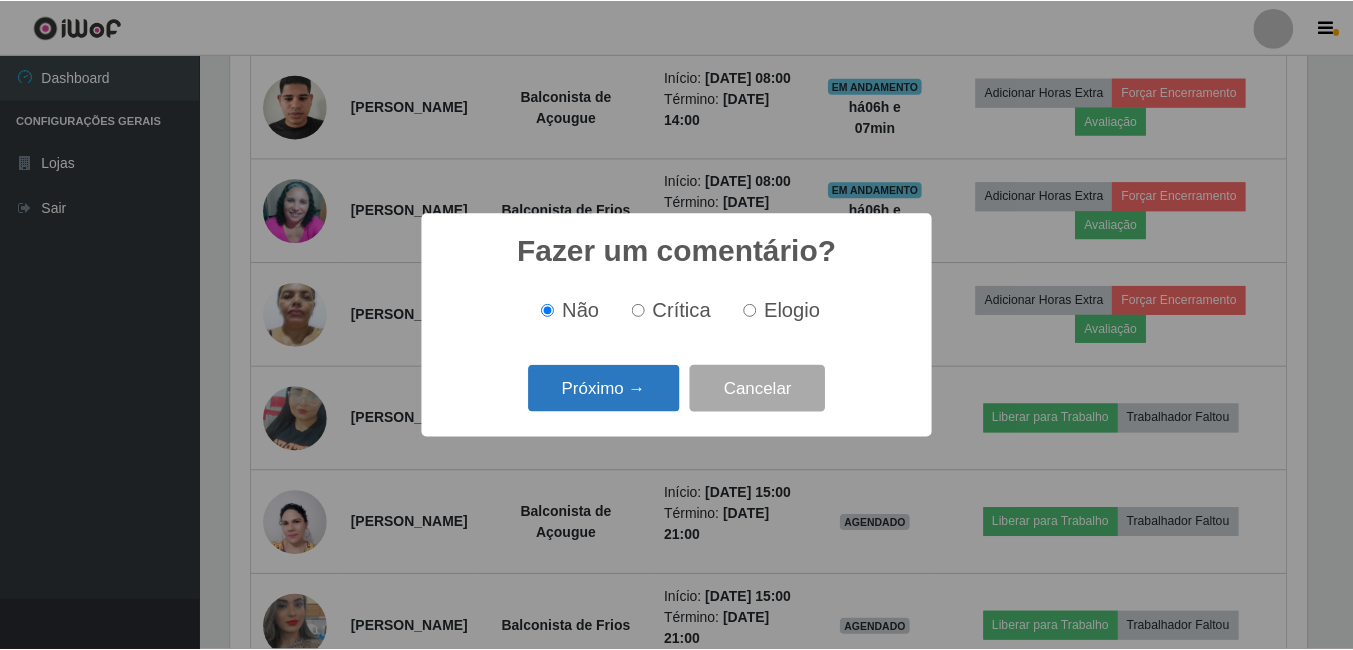 scroll, scrollTop: 999585, scrollLeft: 998919, axis: both 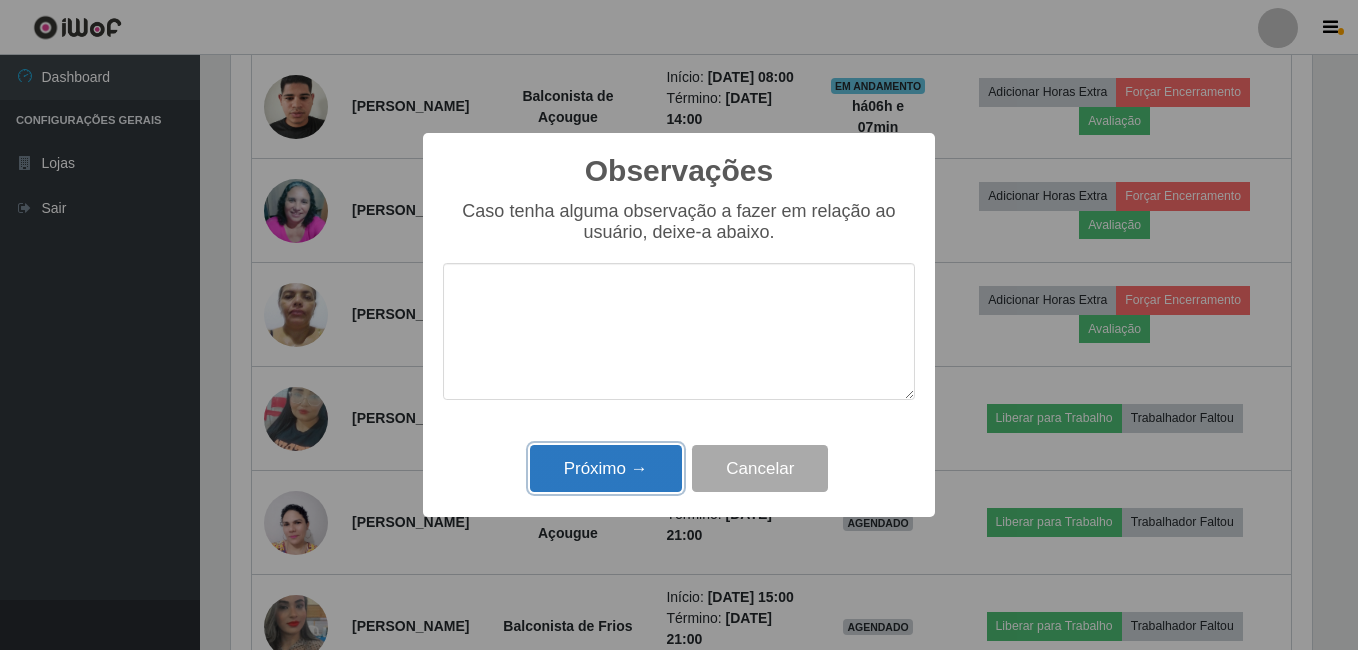 click on "Próximo →" at bounding box center (606, 468) 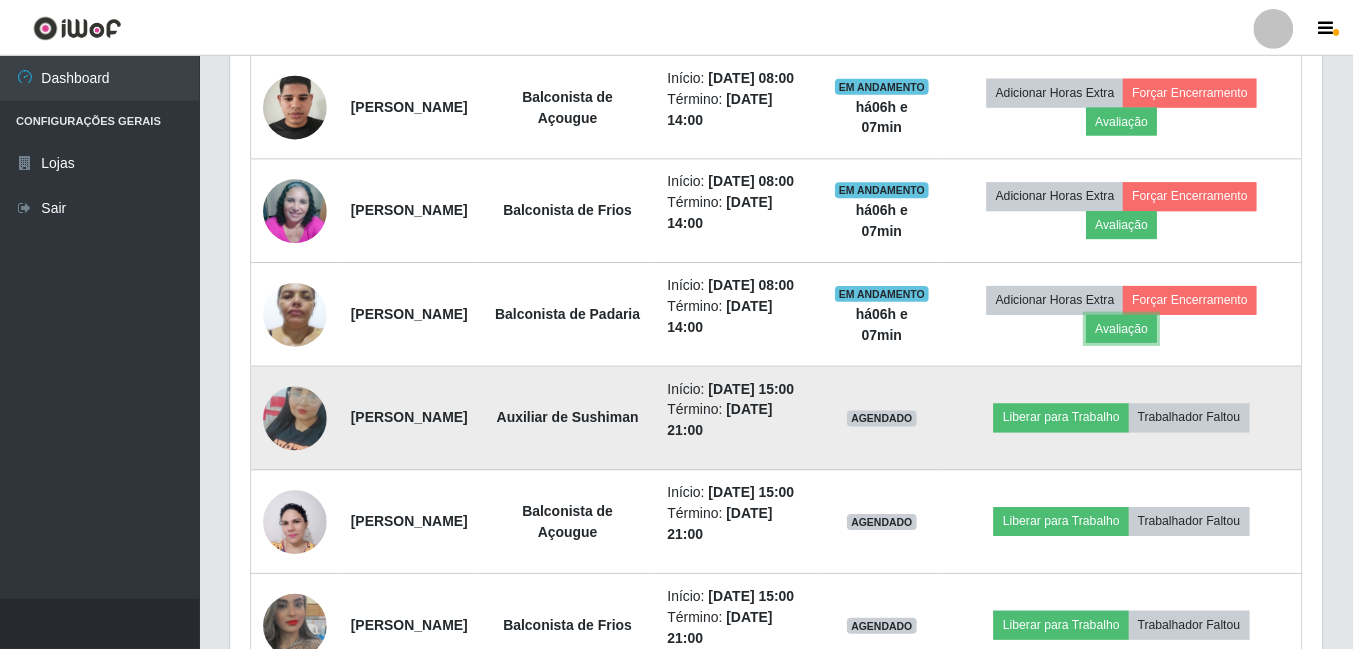 scroll, scrollTop: 999585, scrollLeft: 998909, axis: both 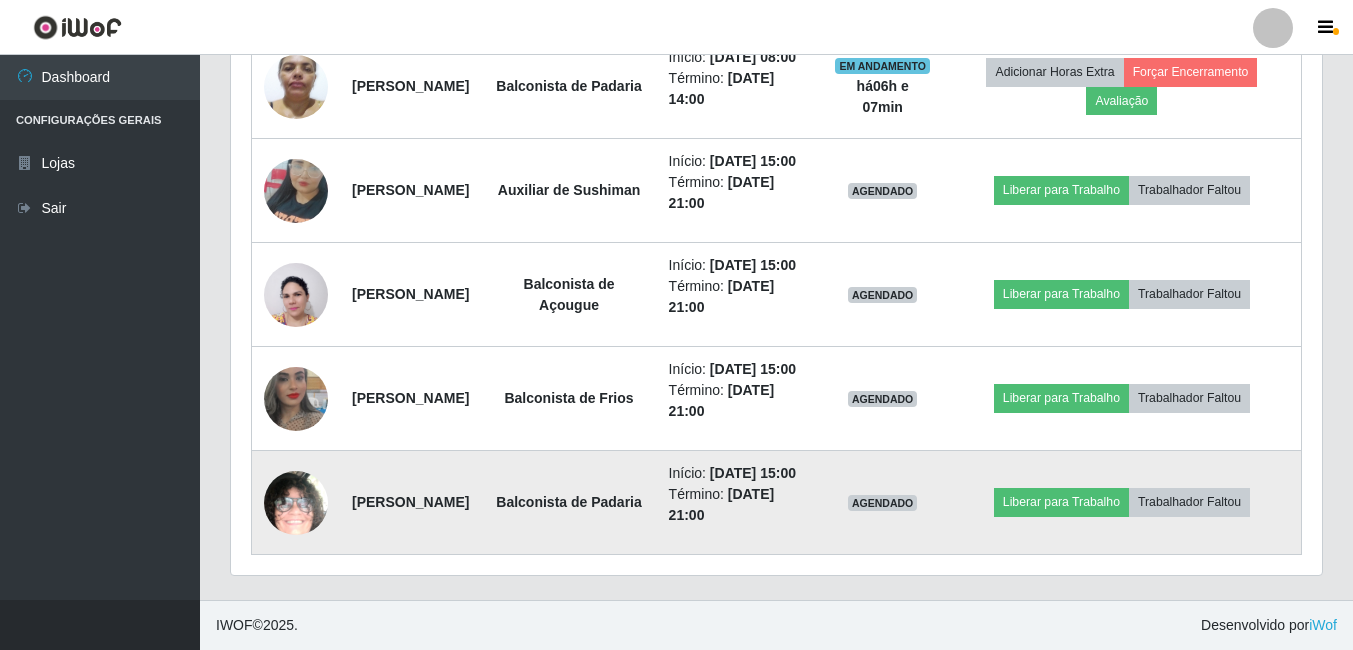 click at bounding box center (296, 502) 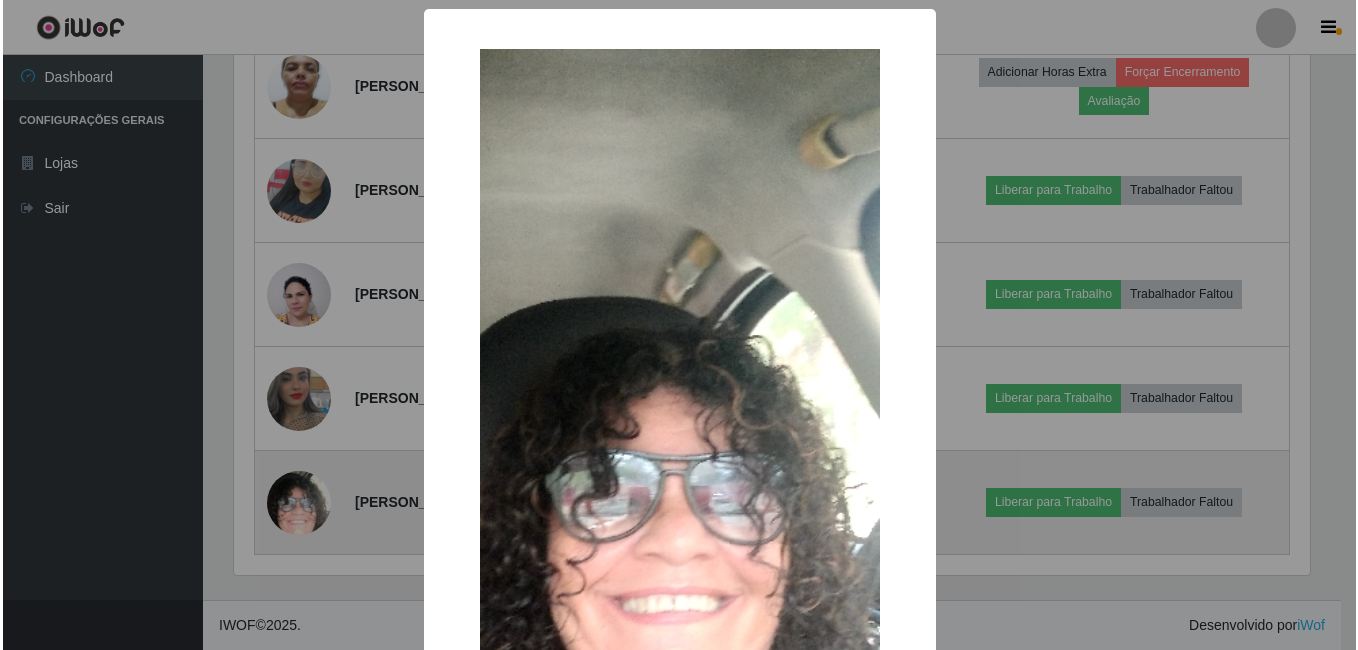 scroll, scrollTop: 999585, scrollLeft: 998919, axis: both 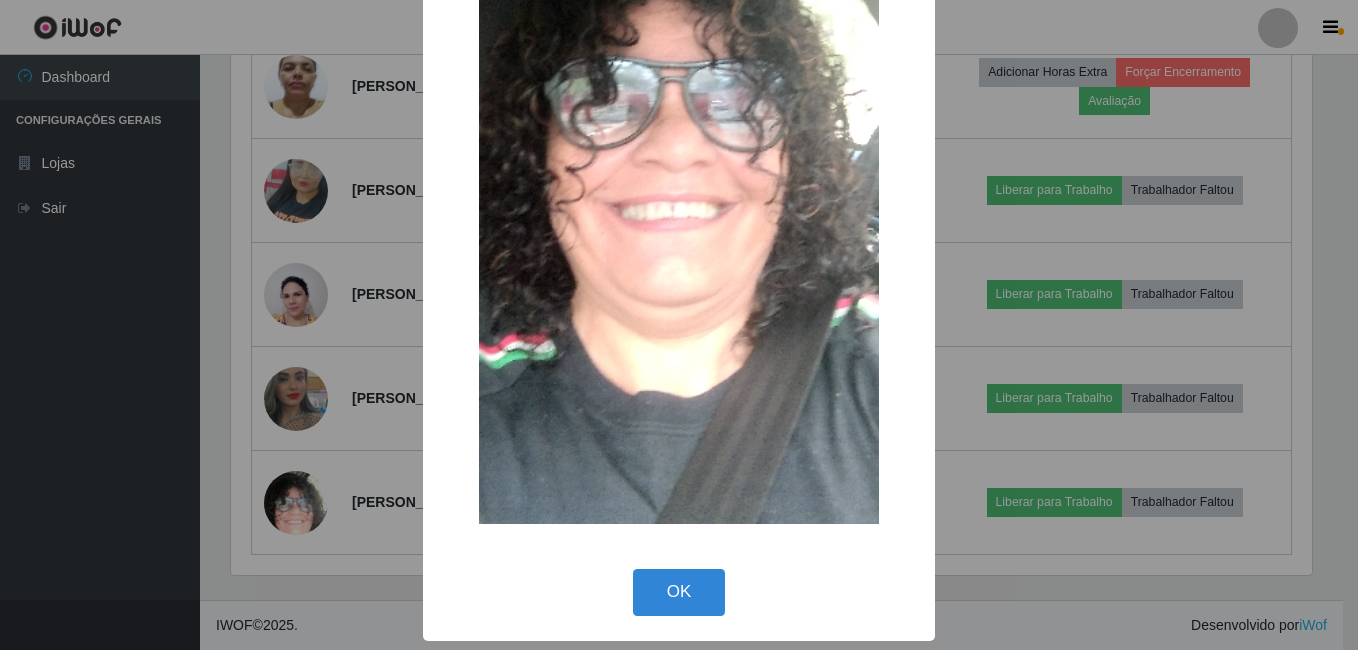 click on "OK" at bounding box center [679, 592] 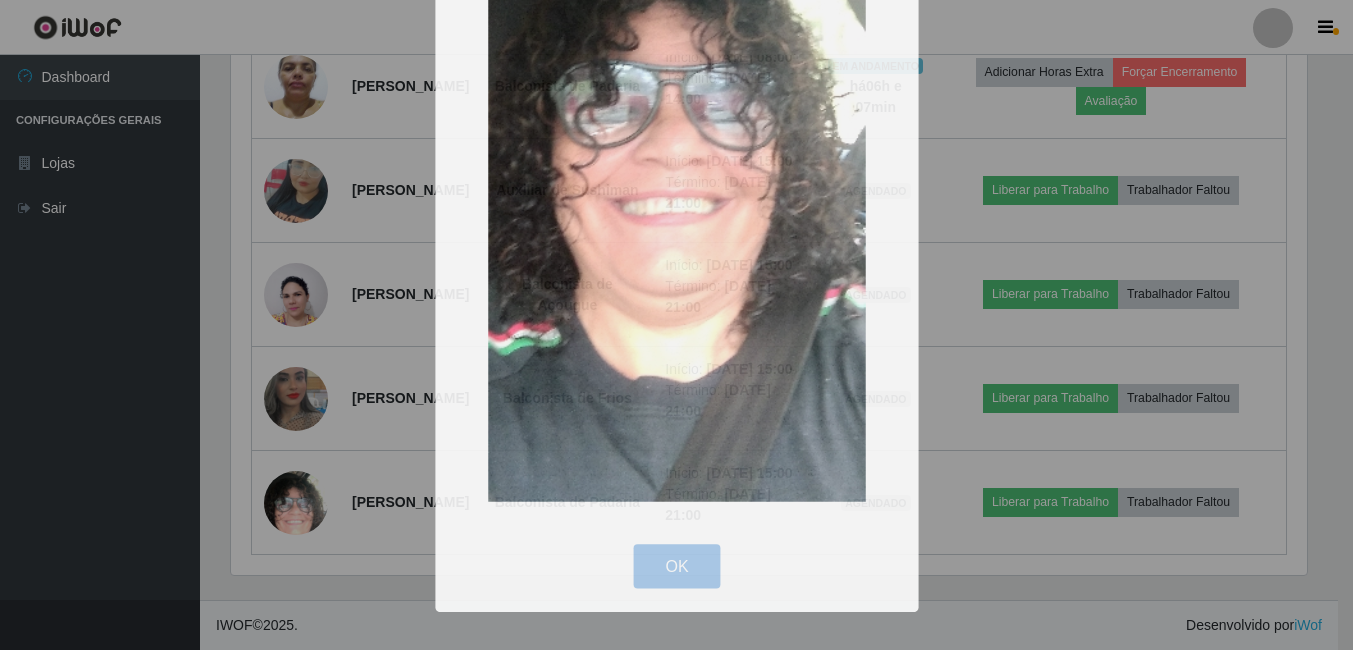 scroll, scrollTop: 999585, scrollLeft: 998909, axis: both 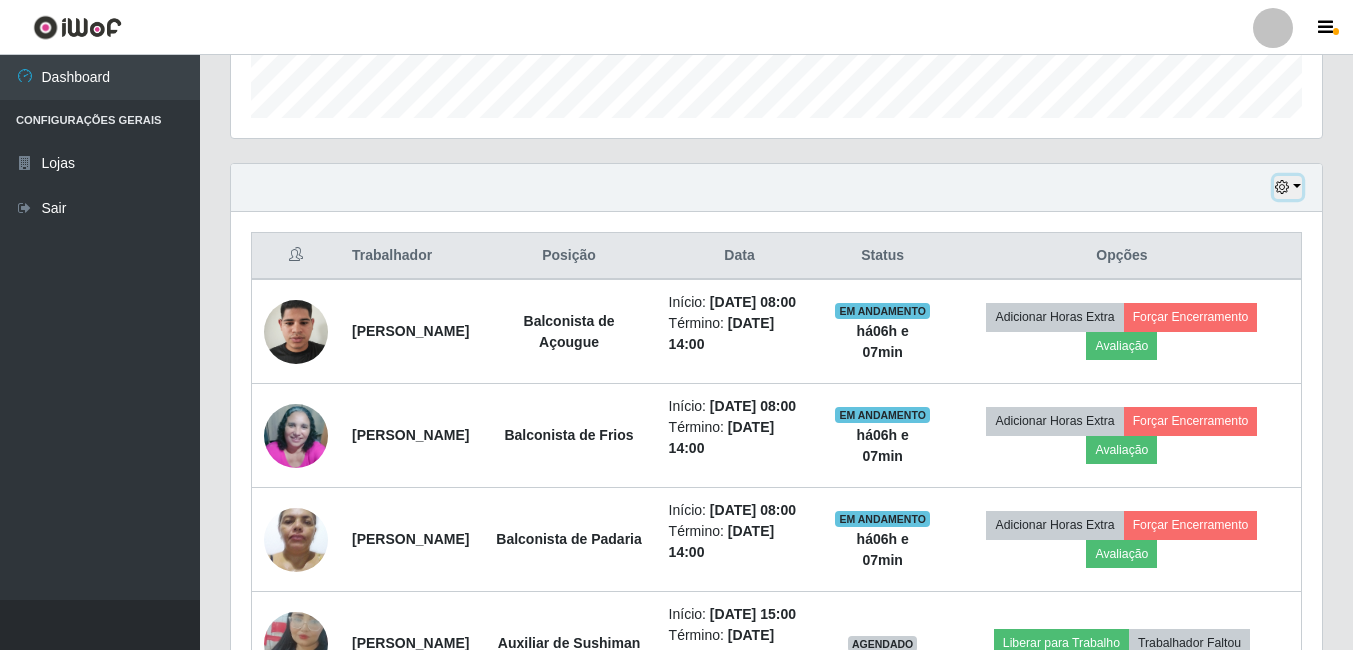 click at bounding box center [1282, 187] 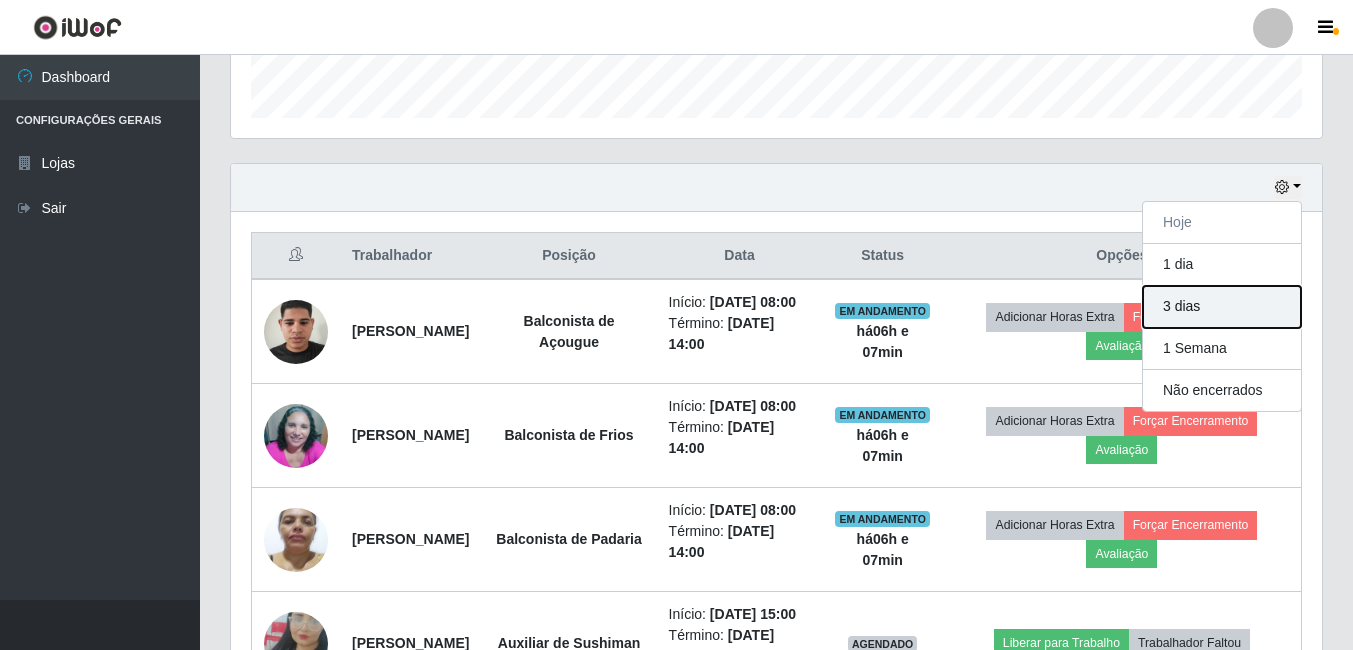 click on "3 dias" at bounding box center [1222, 307] 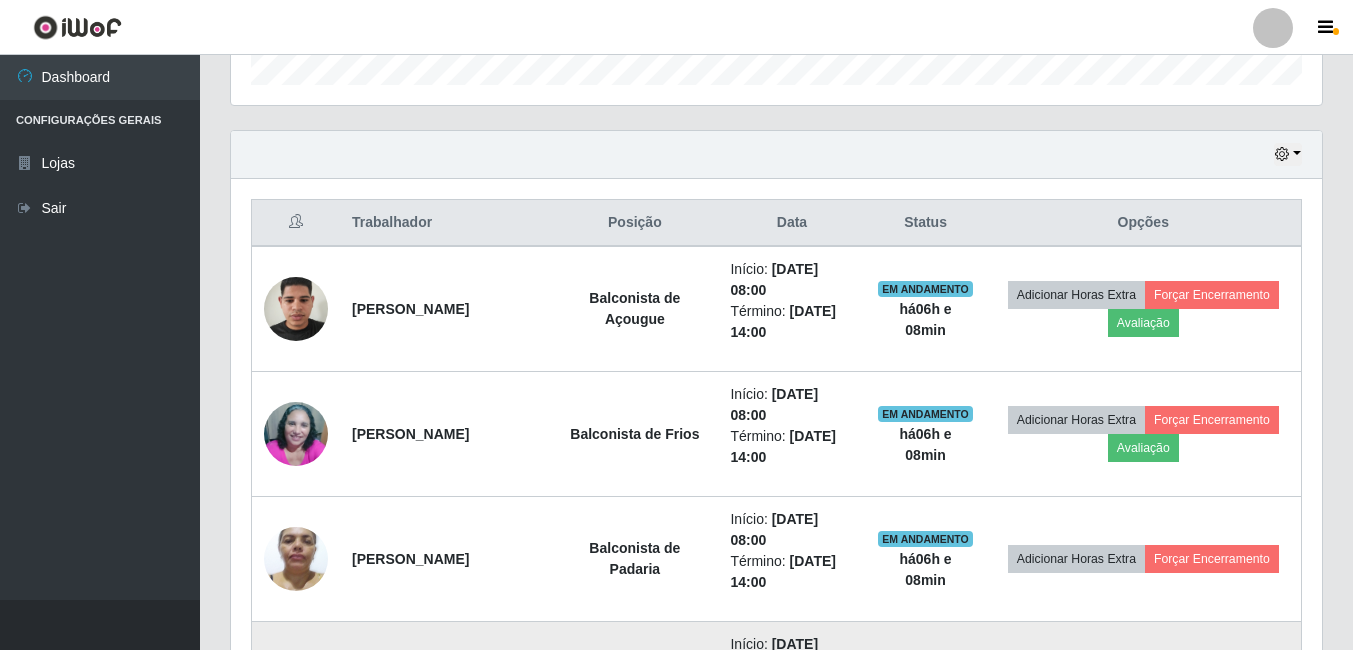 scroll, scrollTop: 597, scrollLeft: 0, axis: vertical 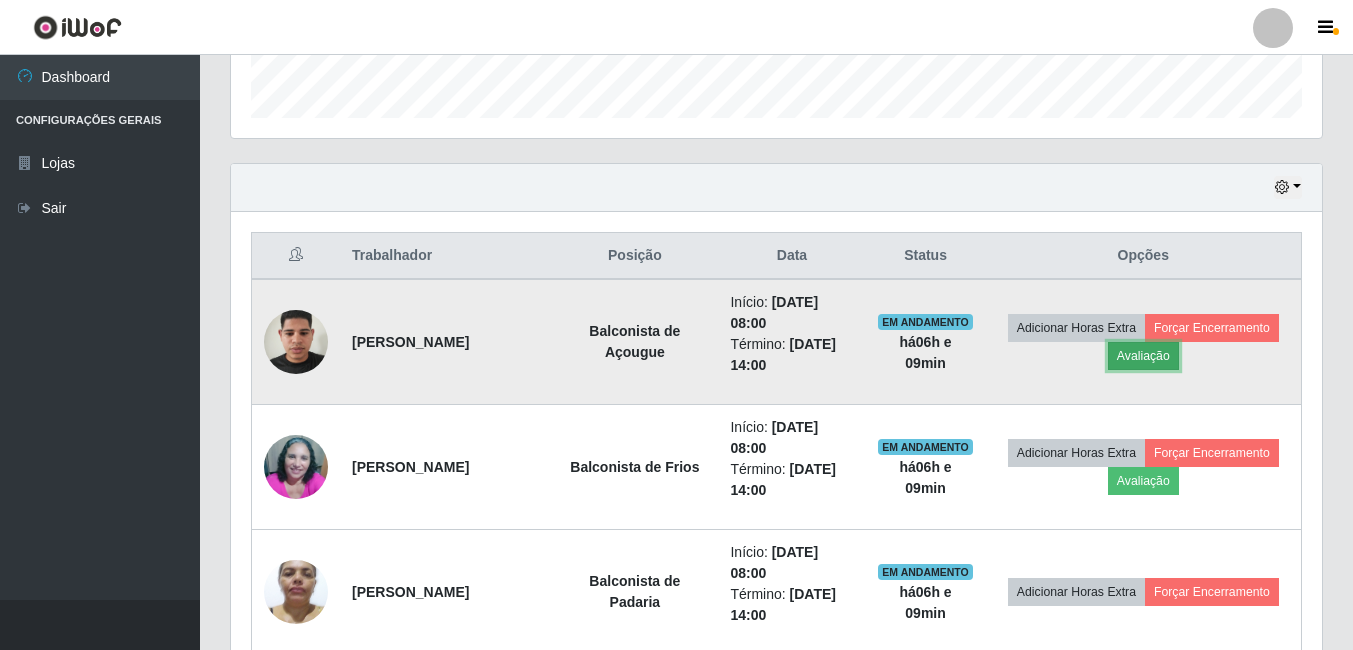 click on "Avaliação" at bounding box center [1143, 356] 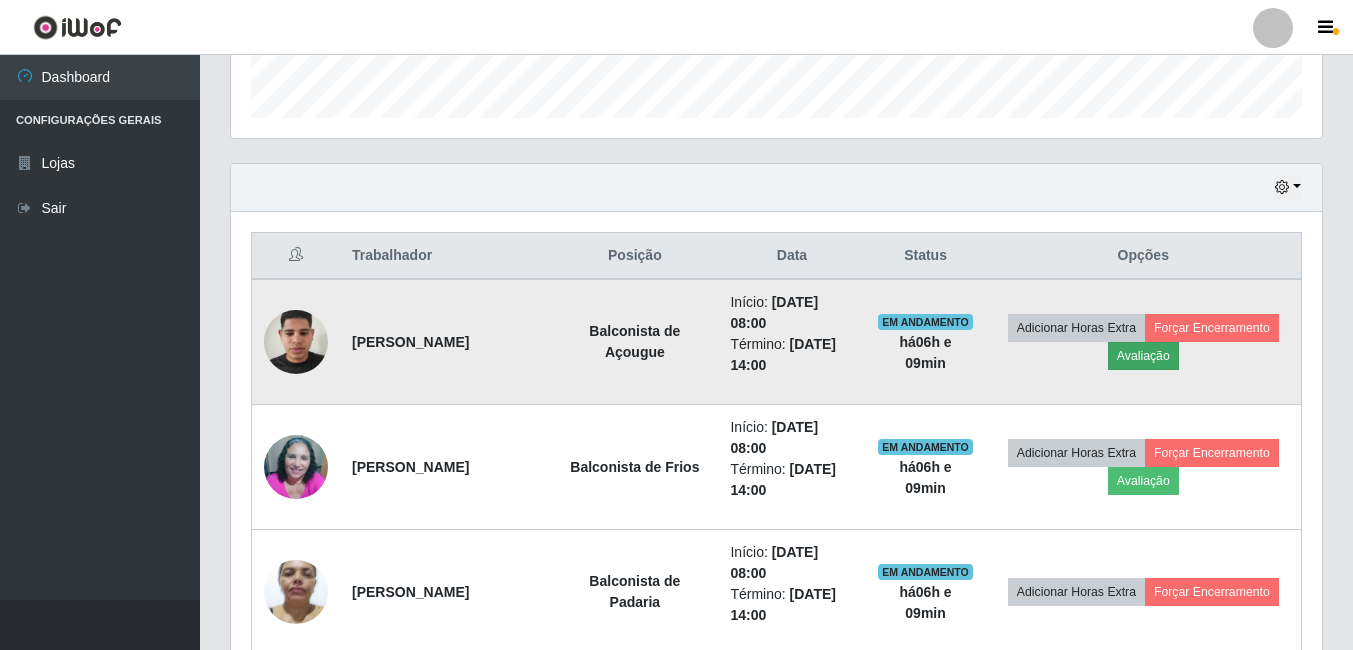 scroll, scrollTop: 999585, scrollLeft: 998919, axis: both 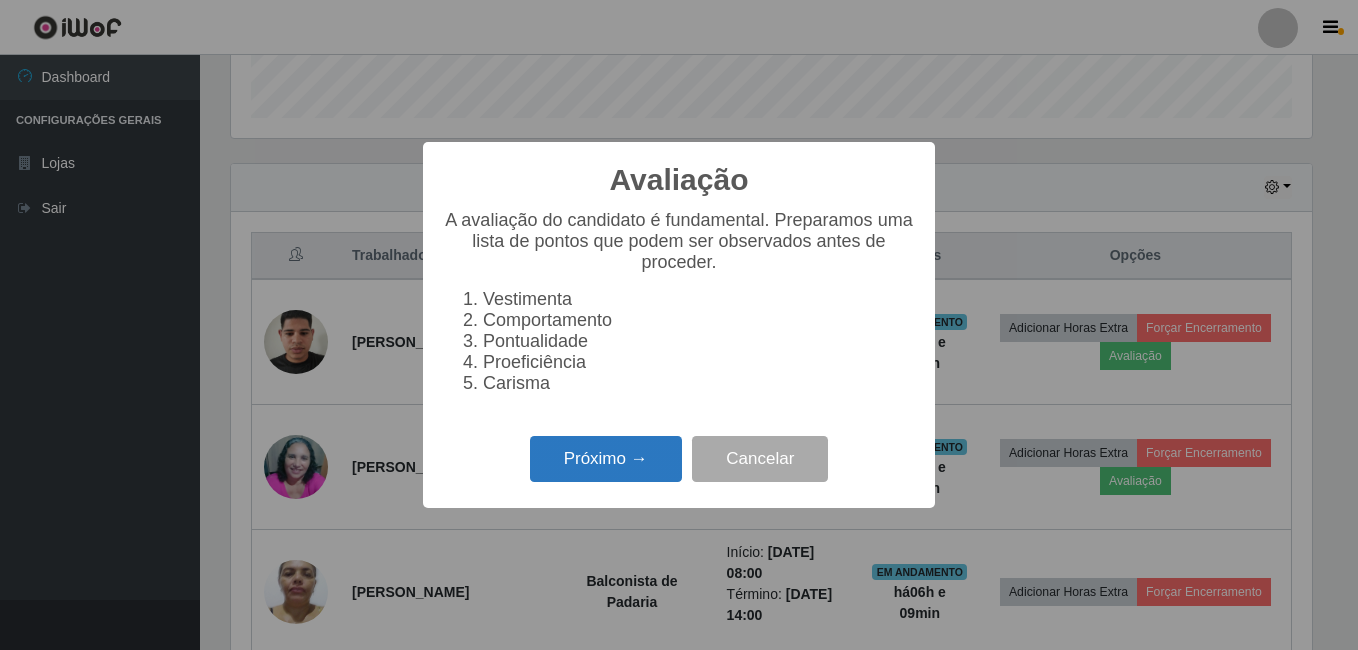 click on "Próximo →" at bounding box center (606, 459) 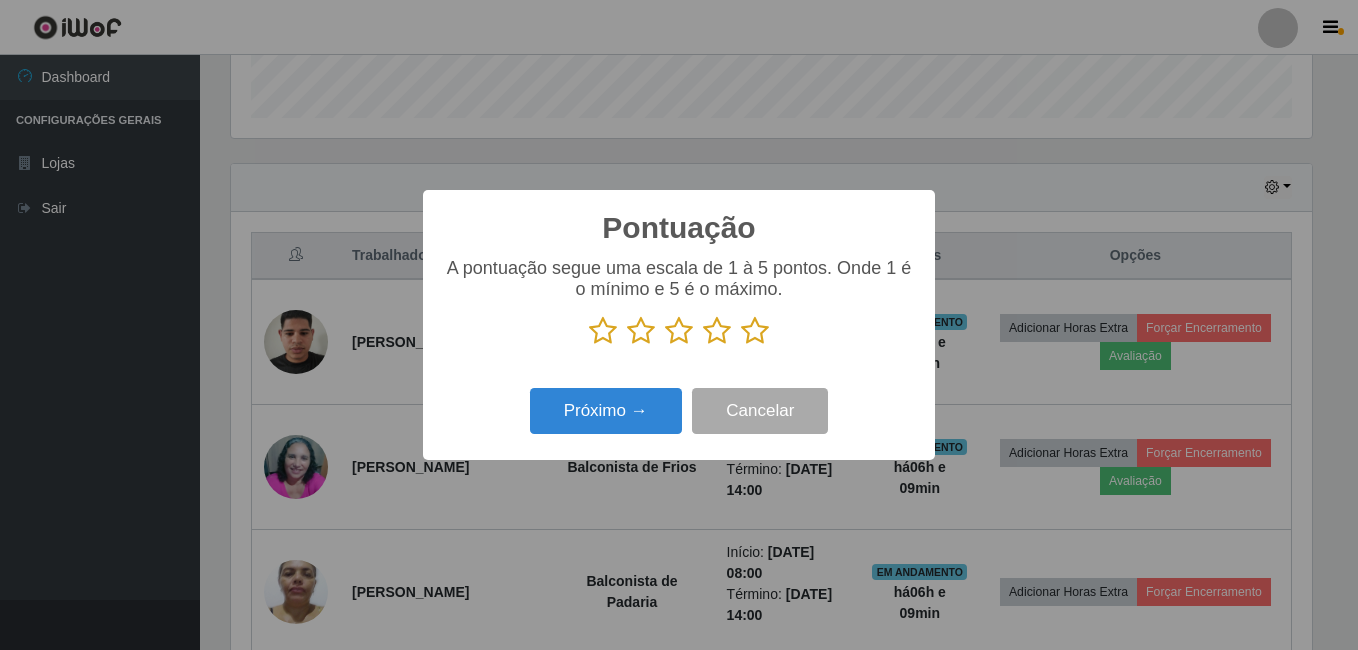 click at bounding box center [755, 331] 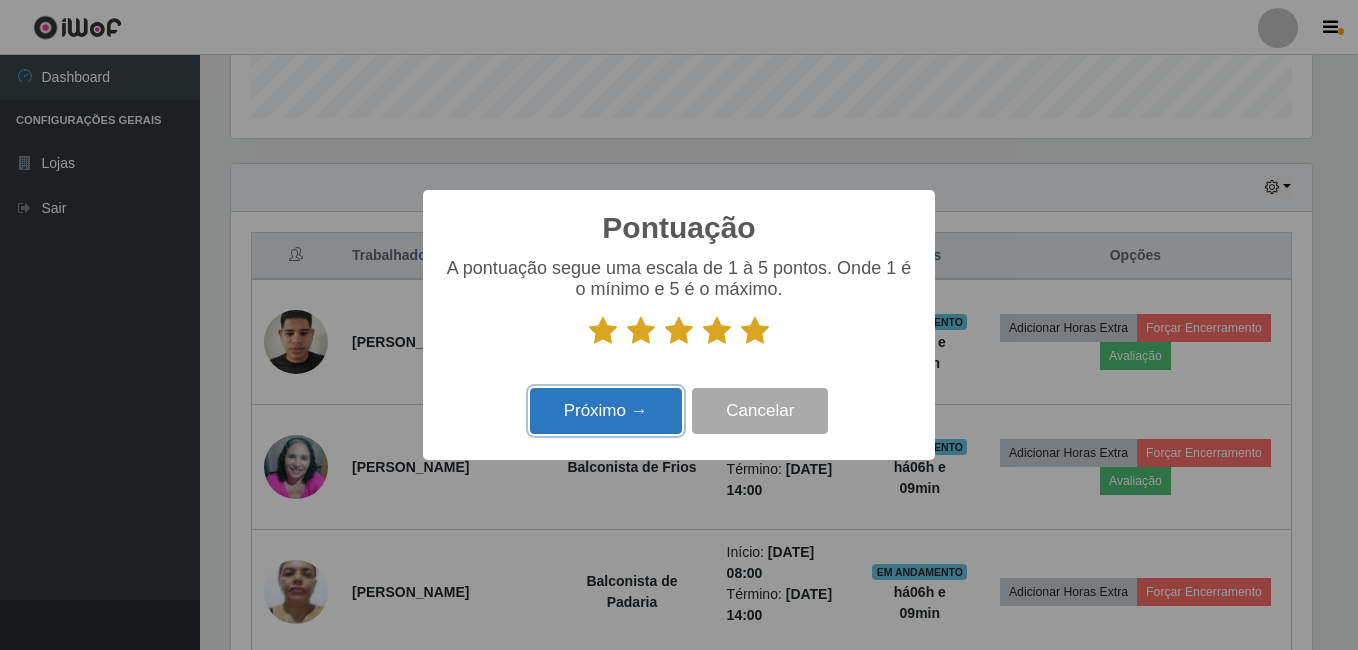 click on "Próximo →" at bounding box center (606, 411) 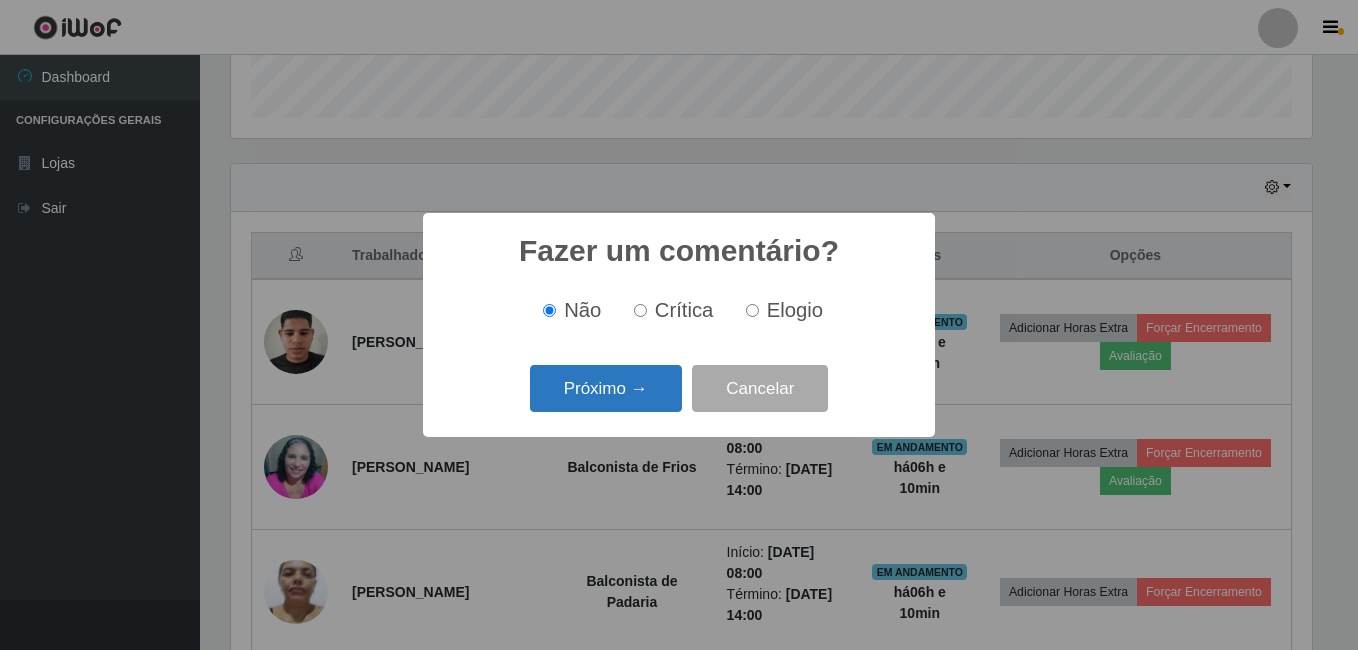 click on "Próximo →" at bounding box center [606, 388] 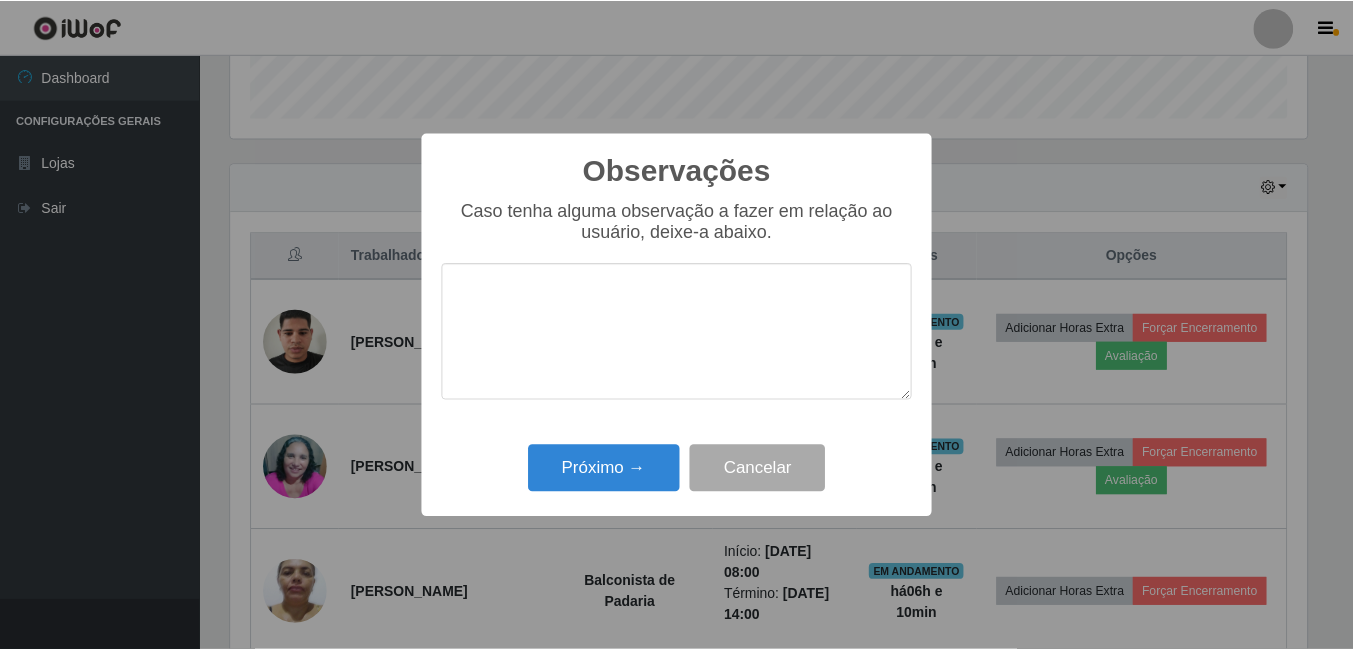 scroll, scrollTop: 999585, scrollLeft: 998919, axis: both 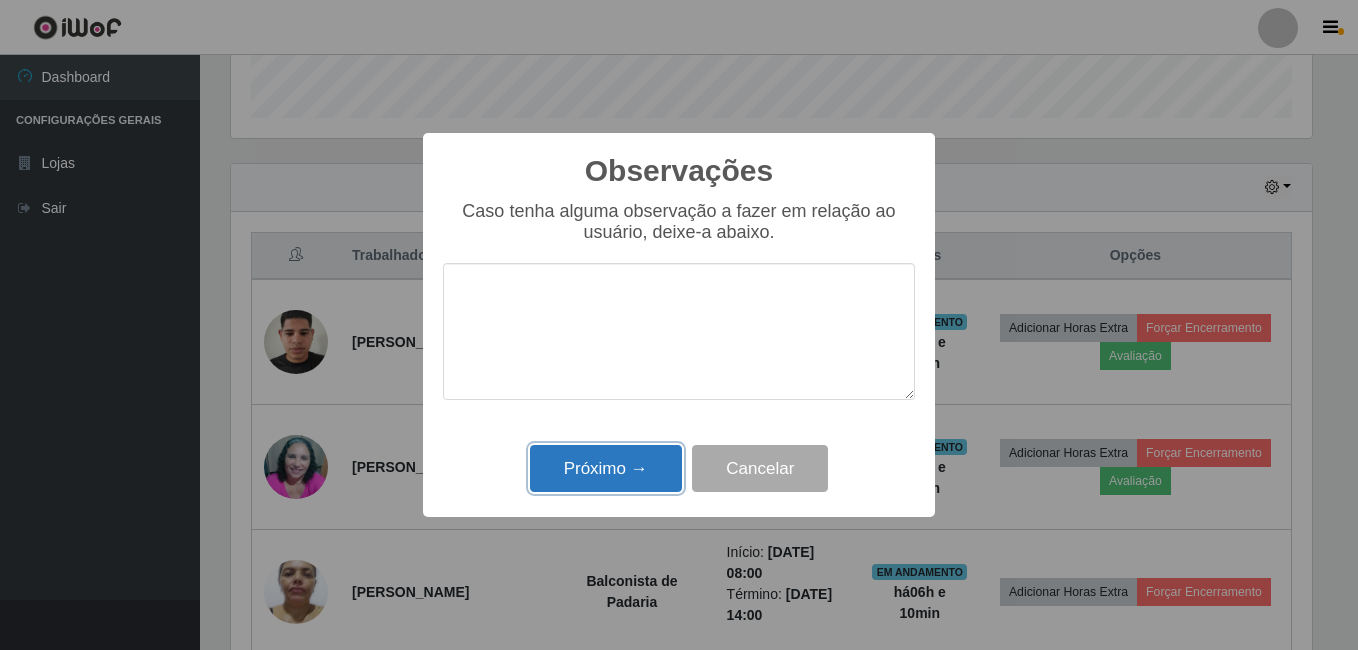 drag, startPoint x: 632, startPoint y: 467, endPoint x: 632, endPoint y: 456, distance: 11 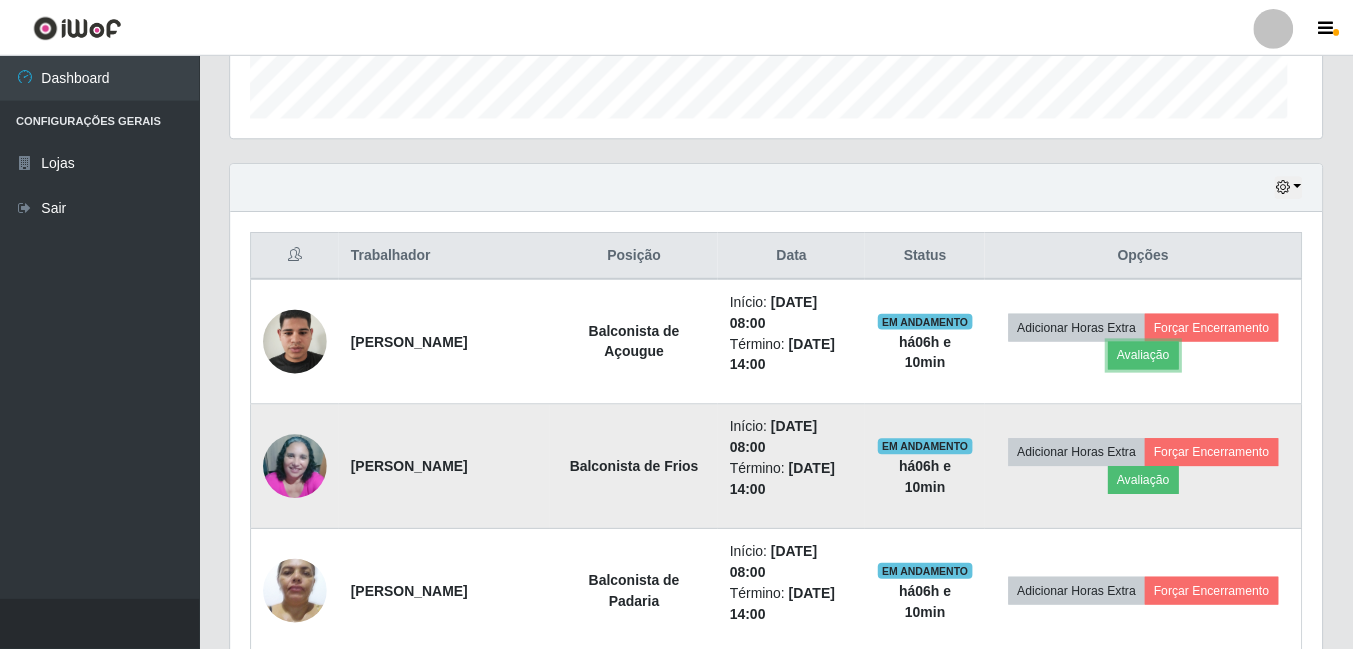 scroll, scrollTop: 999585, scrollLeft: 998909, axis: both 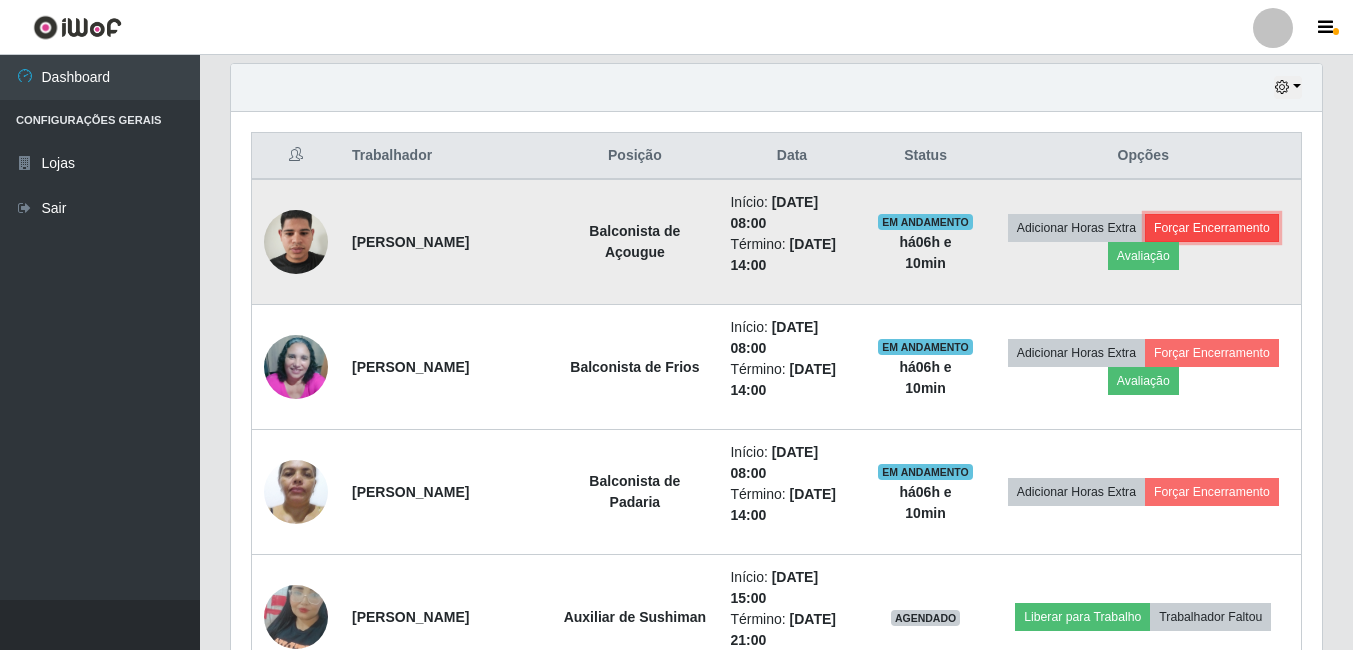 click on "Forçar Encerramento" at bounding box center [1212, 228] 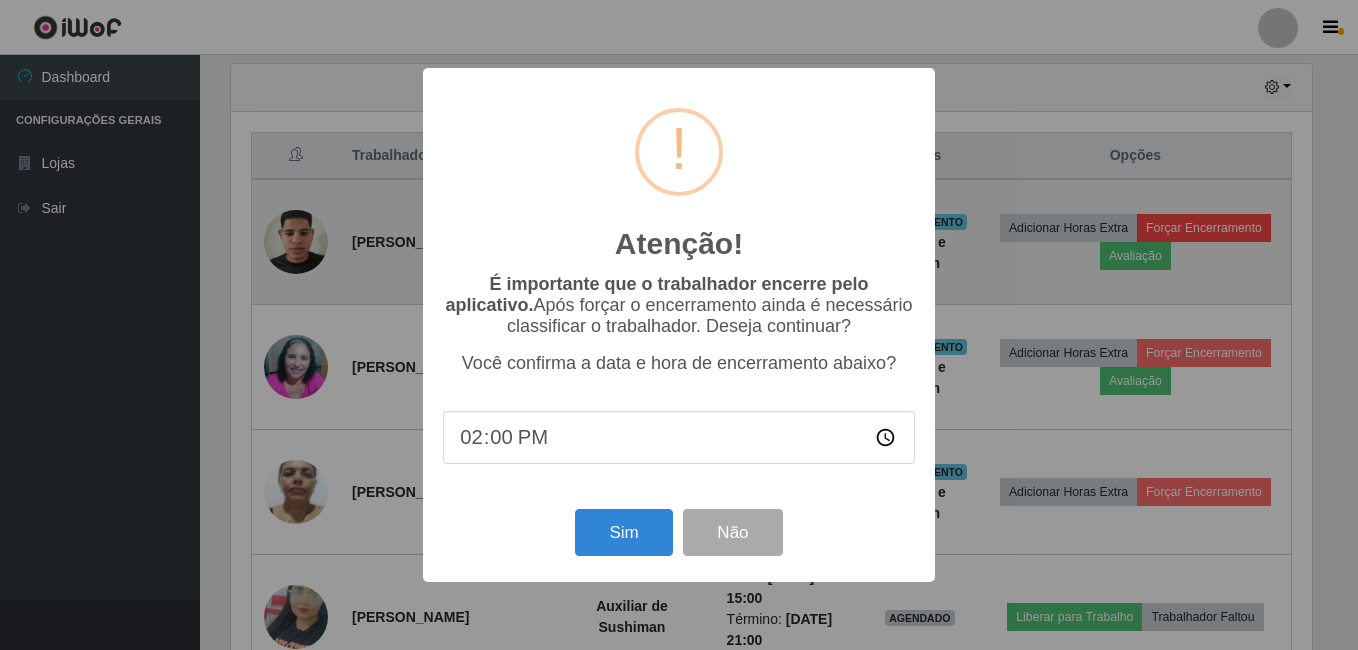 scroll, scrollTop: 999585, scrollLeft: 998919, axis: both 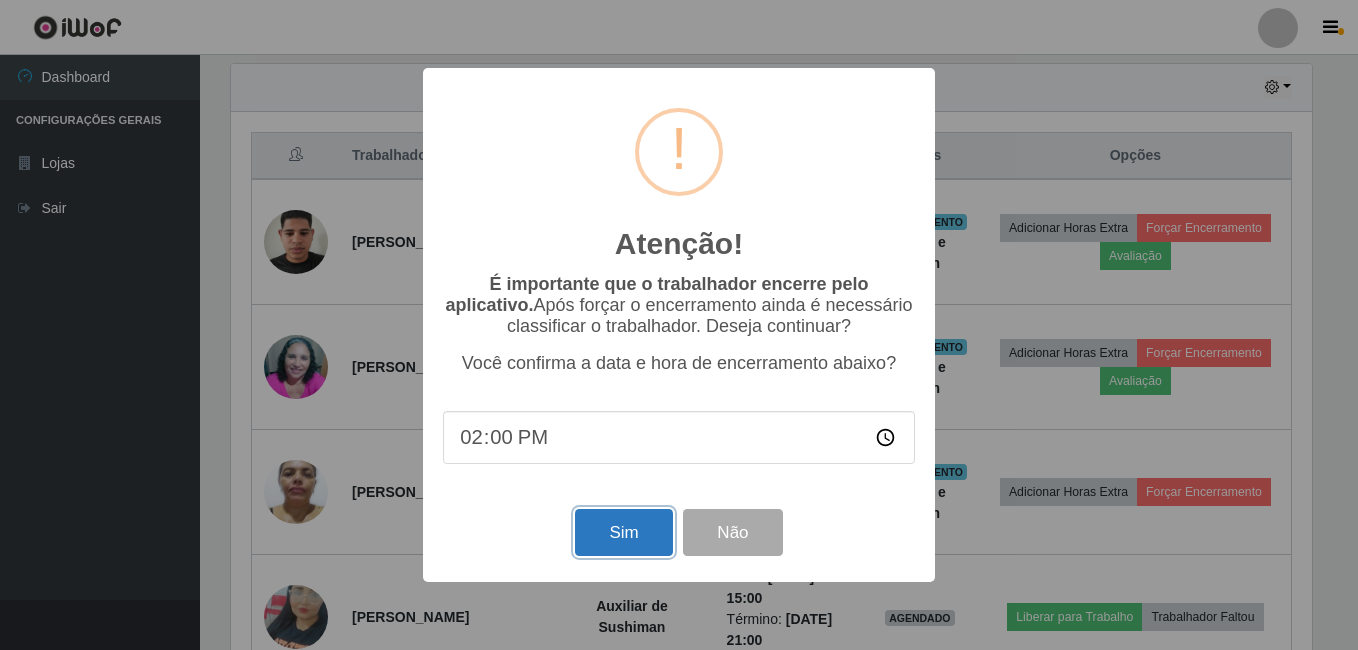 click on "Sim" at bounding box center (623, 532) 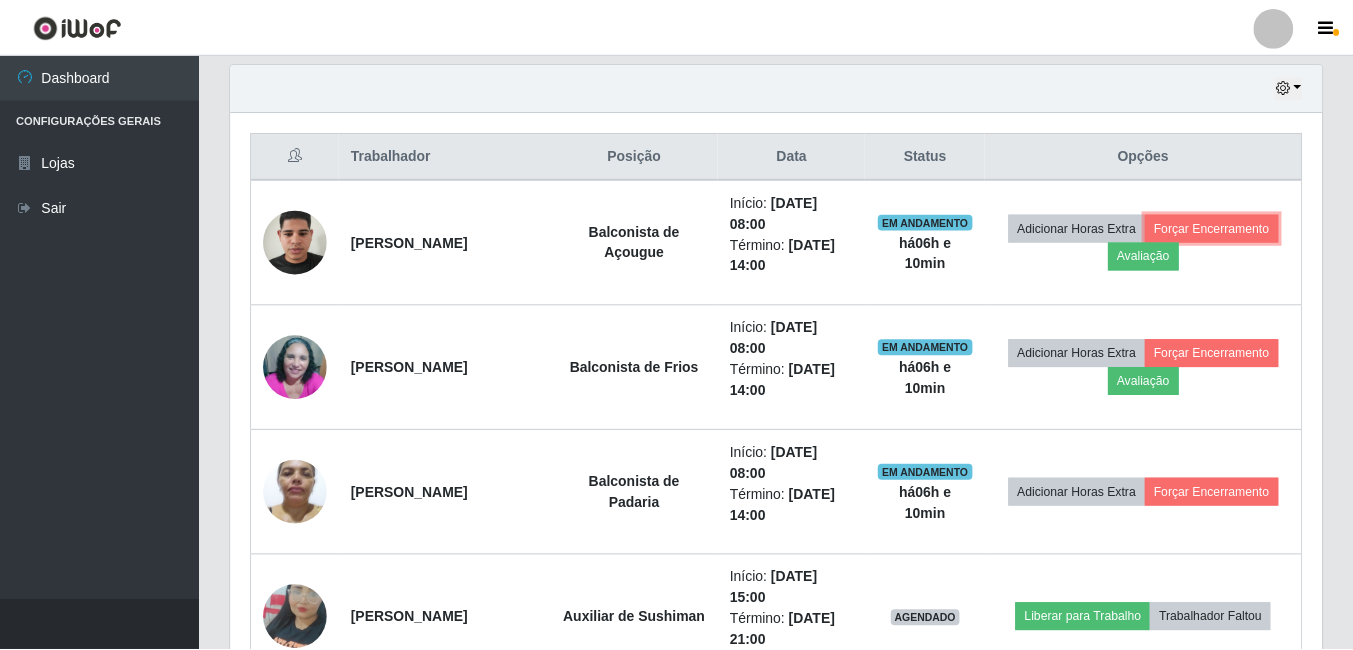 scroll, scrollTop: 999585, scrollLeft: 998909, axis: both 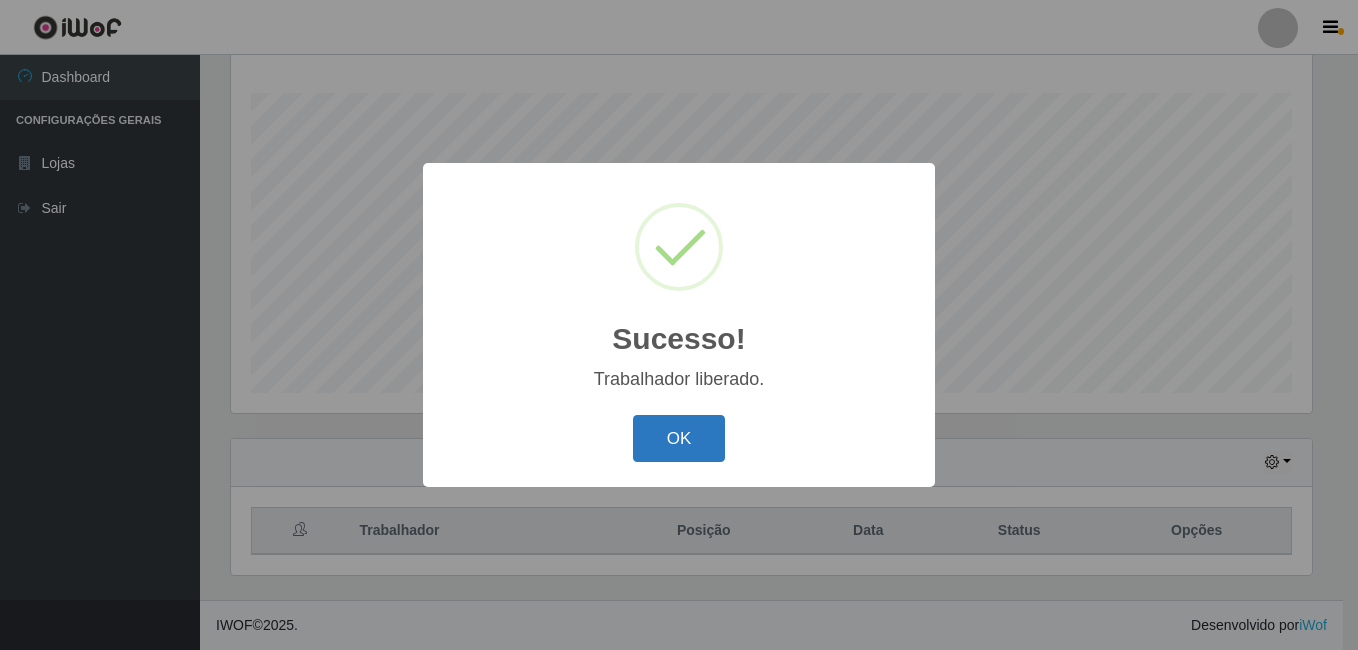 click on "OK" at bounding box center (679, 438) 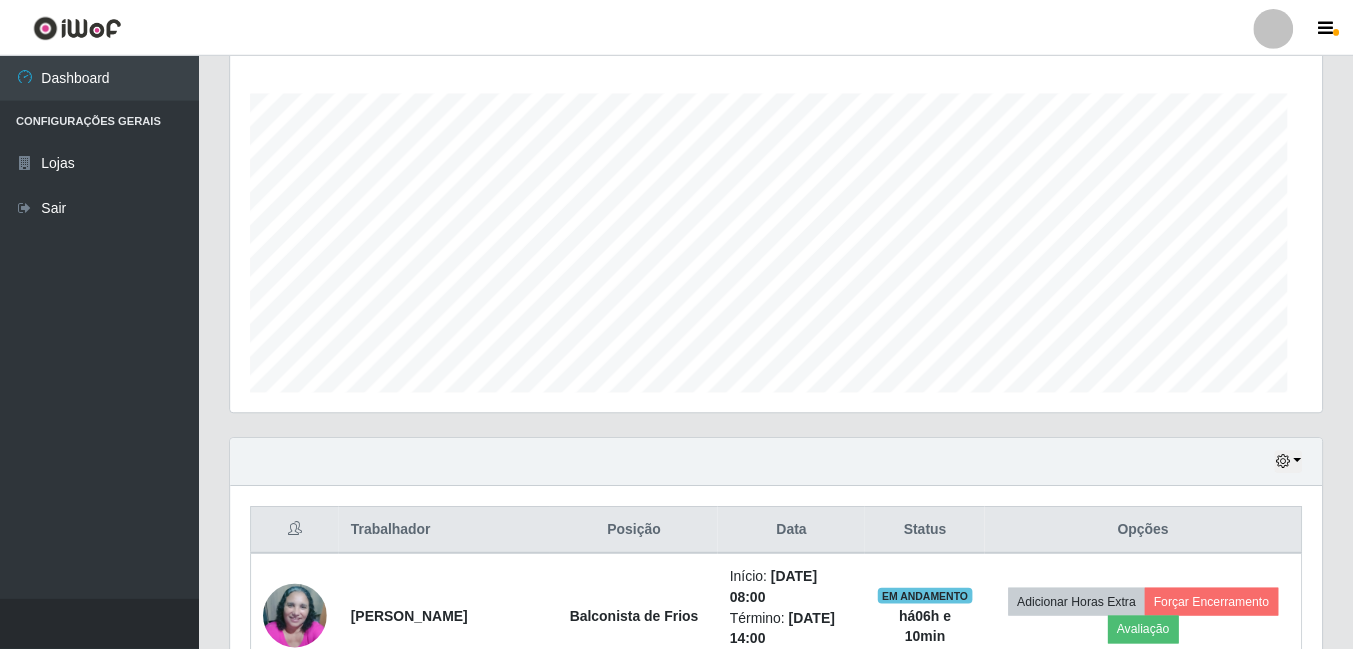 scroll, scrollTop: 485, scrollLeft: 0, axis: vertical 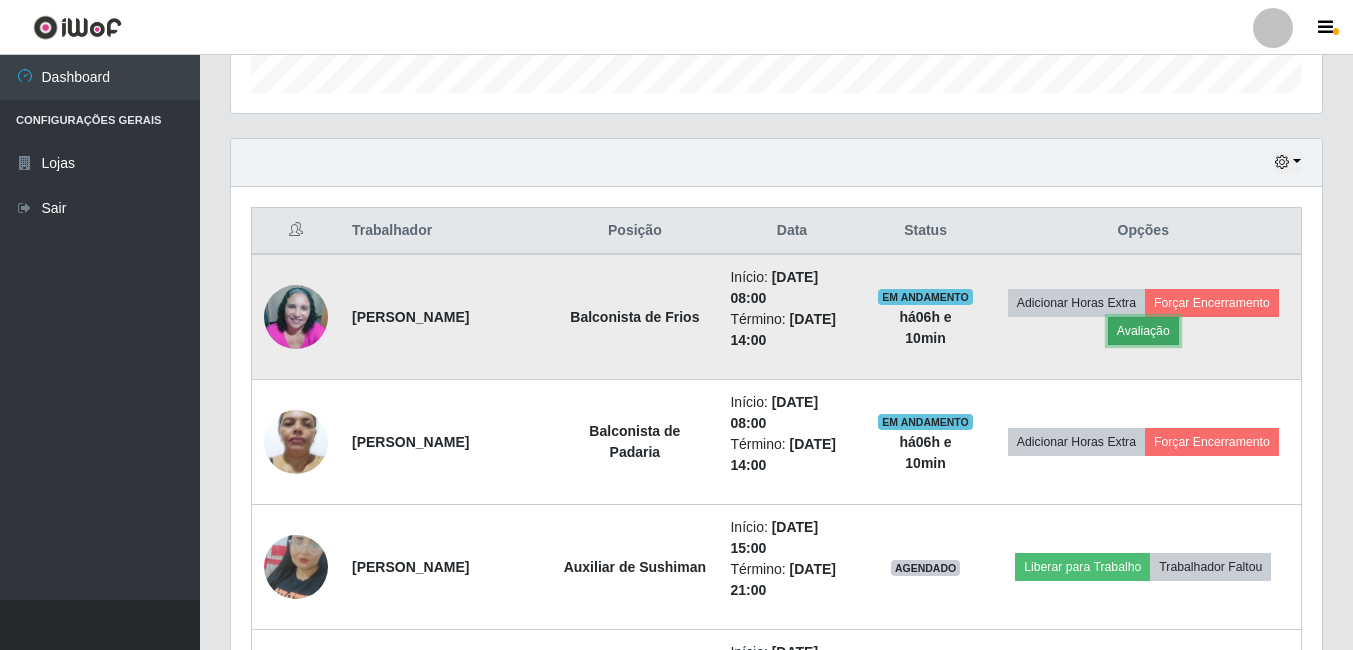 click on "Avaliação" at bounding box center (1143, 331) 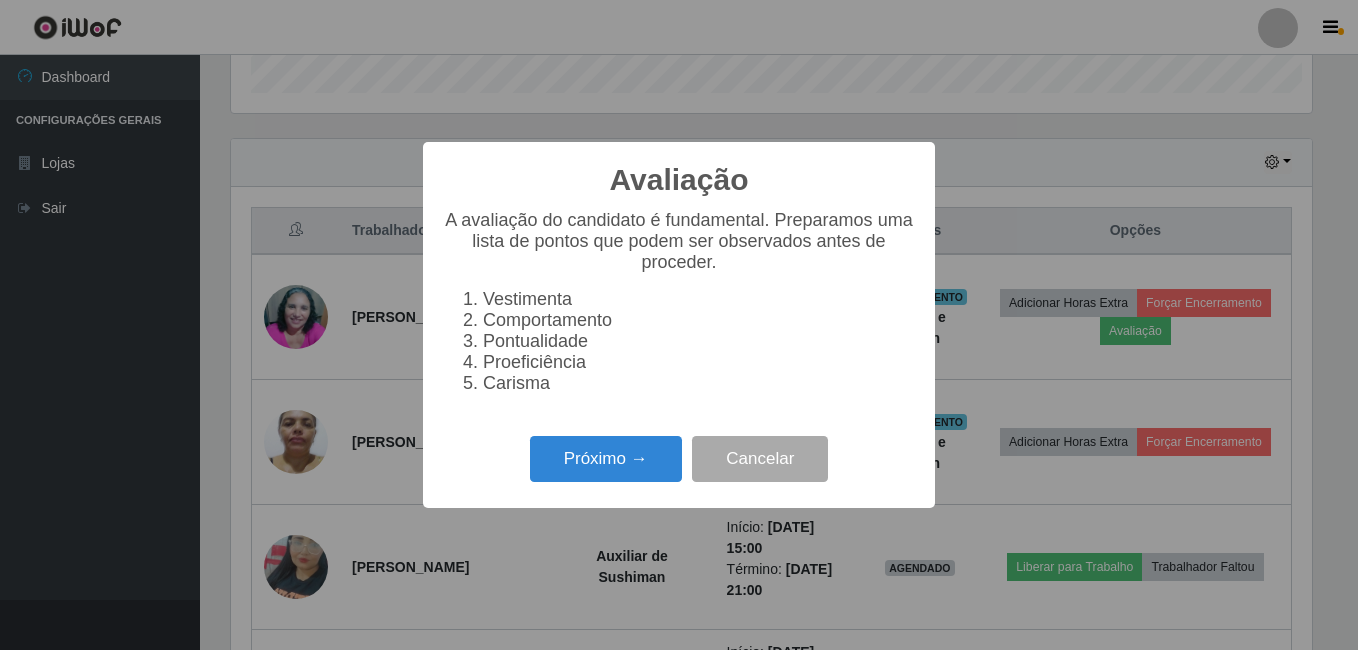 scroll, scrollTop: 999585, scrollLeft: 998919, axis: both 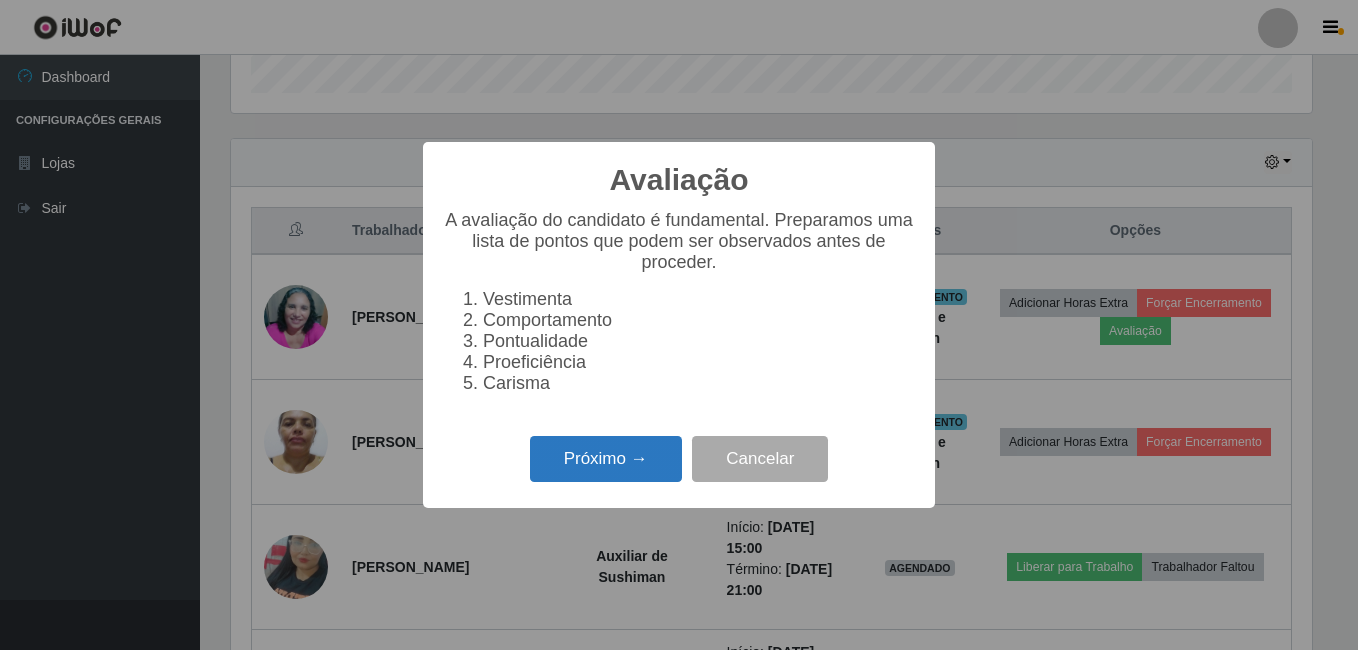 click on "Próximo →" at bounding box center [606, 459] 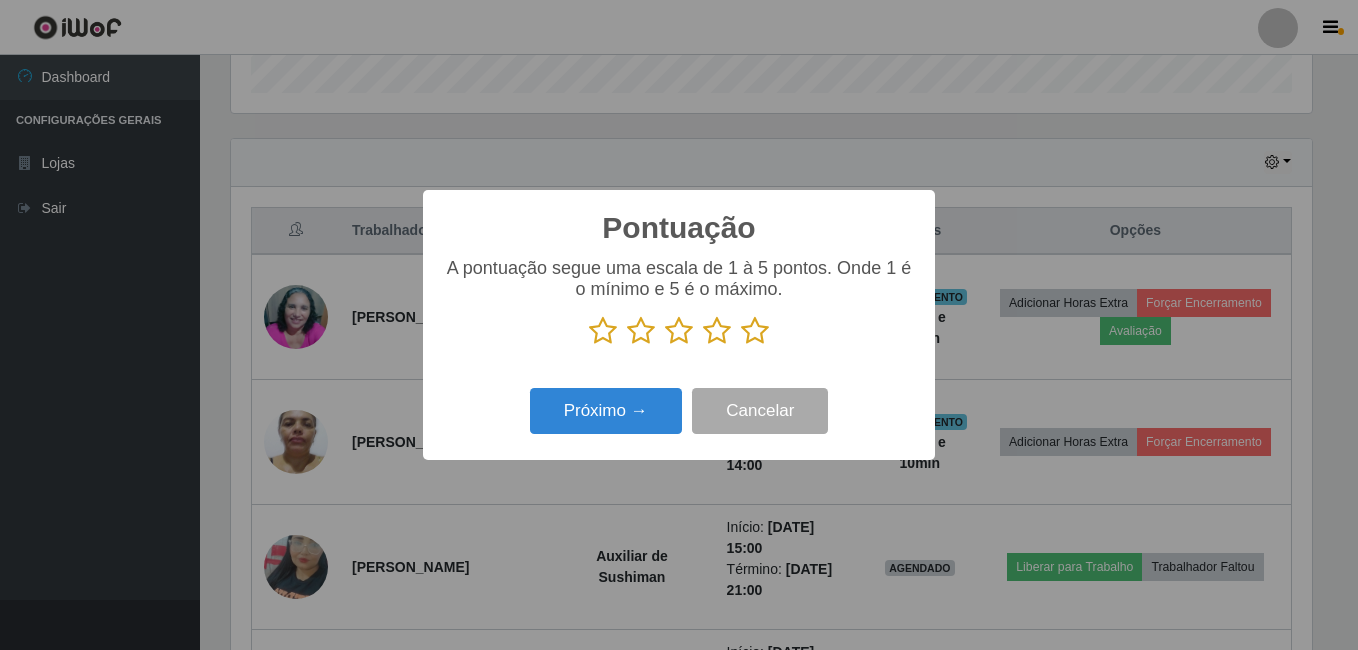 click at bounding box center (755, 331) 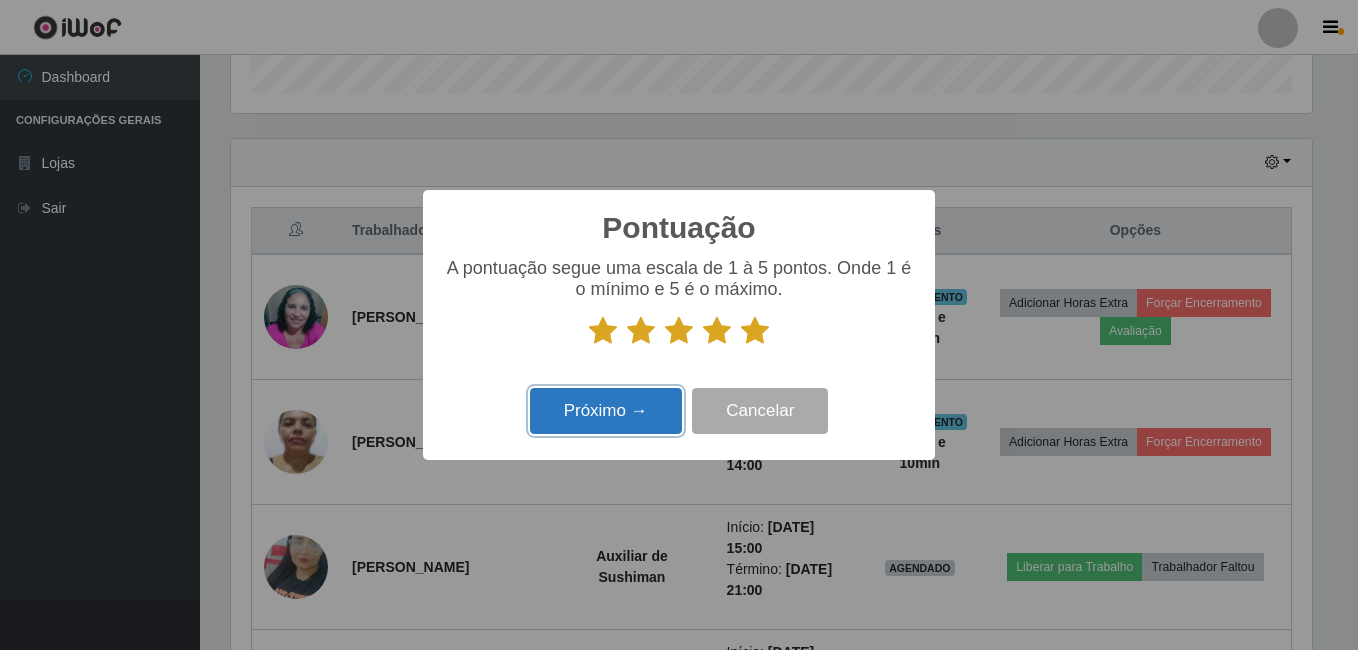 click on "Próximo →" at bounding box center [606, 411] 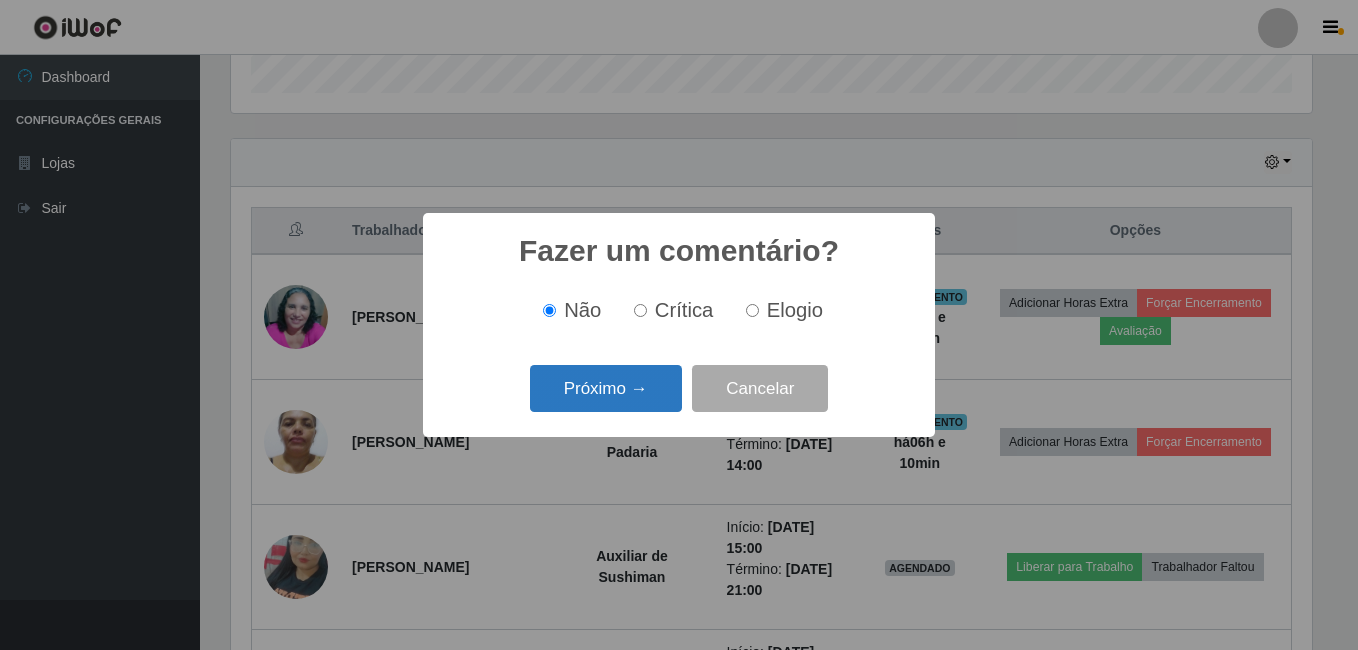 click on "Próximo →" at bounding box center (606, 388) 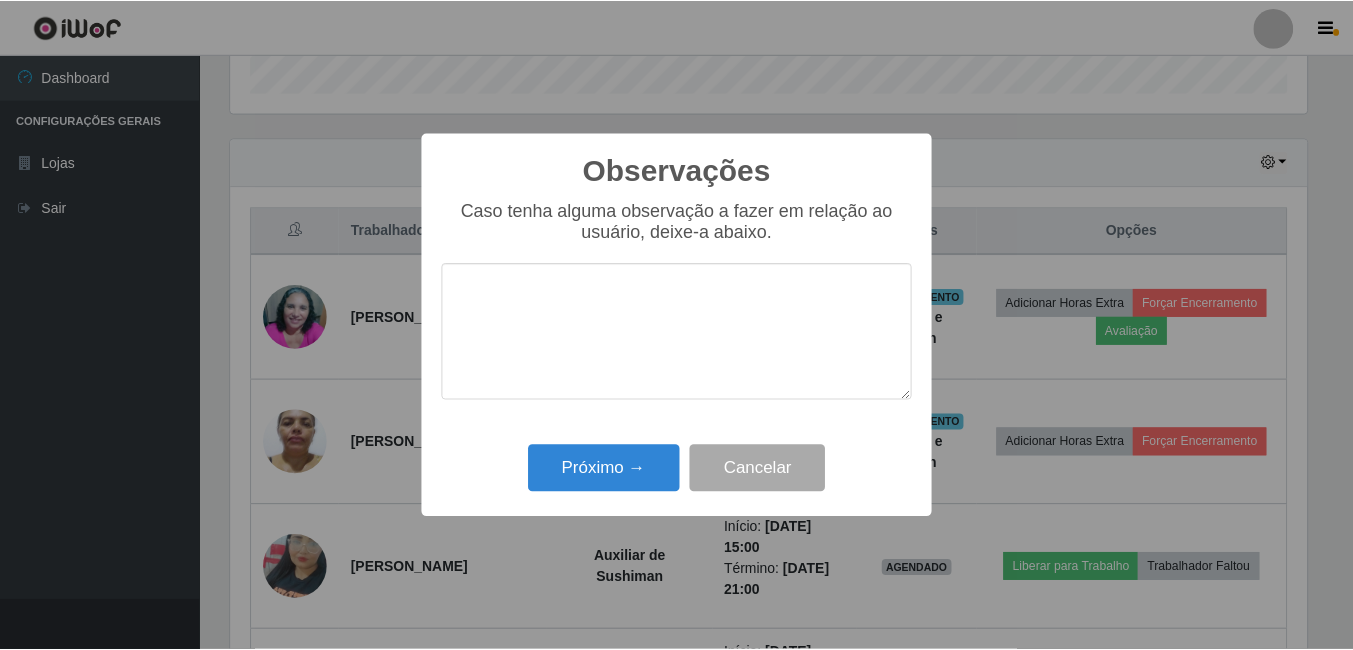 scroll, scrollTop: 999585, scrollLeft: 998919, axis: both 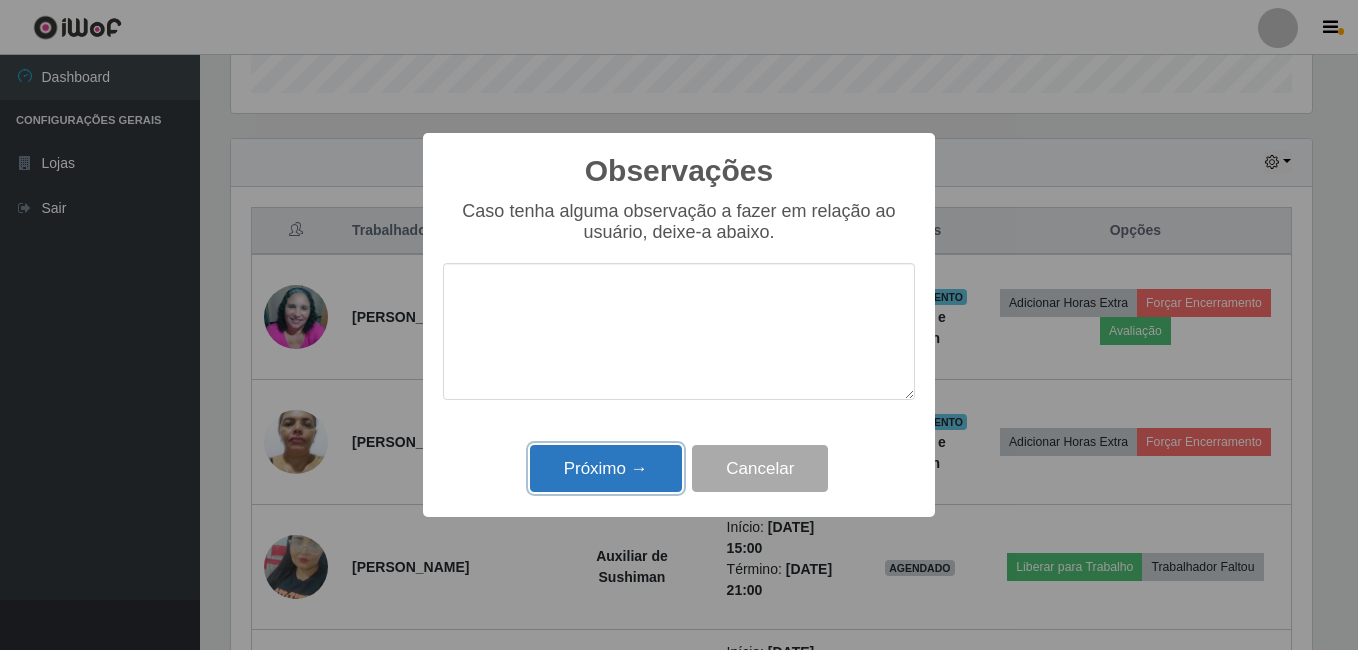 click on "Próximo →" at bounding box center (606, 468) 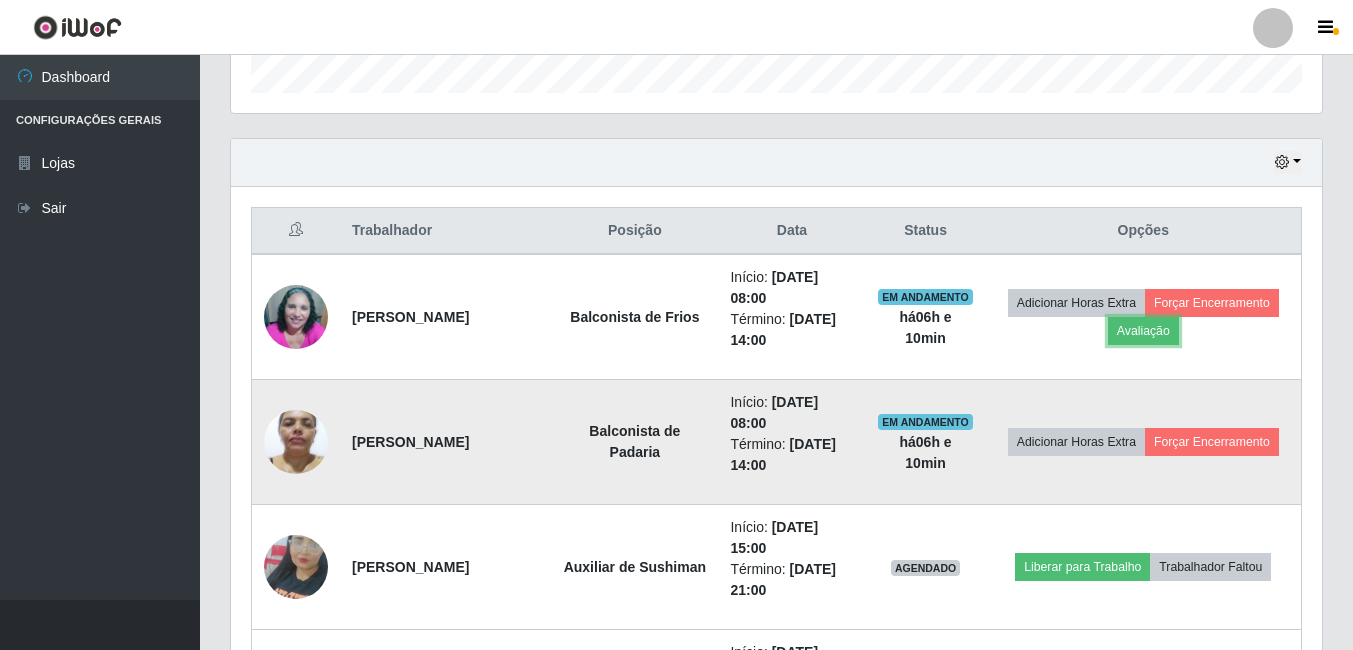 scroll, scrollTop: 999585, scrollLeft: 998909, axis: both 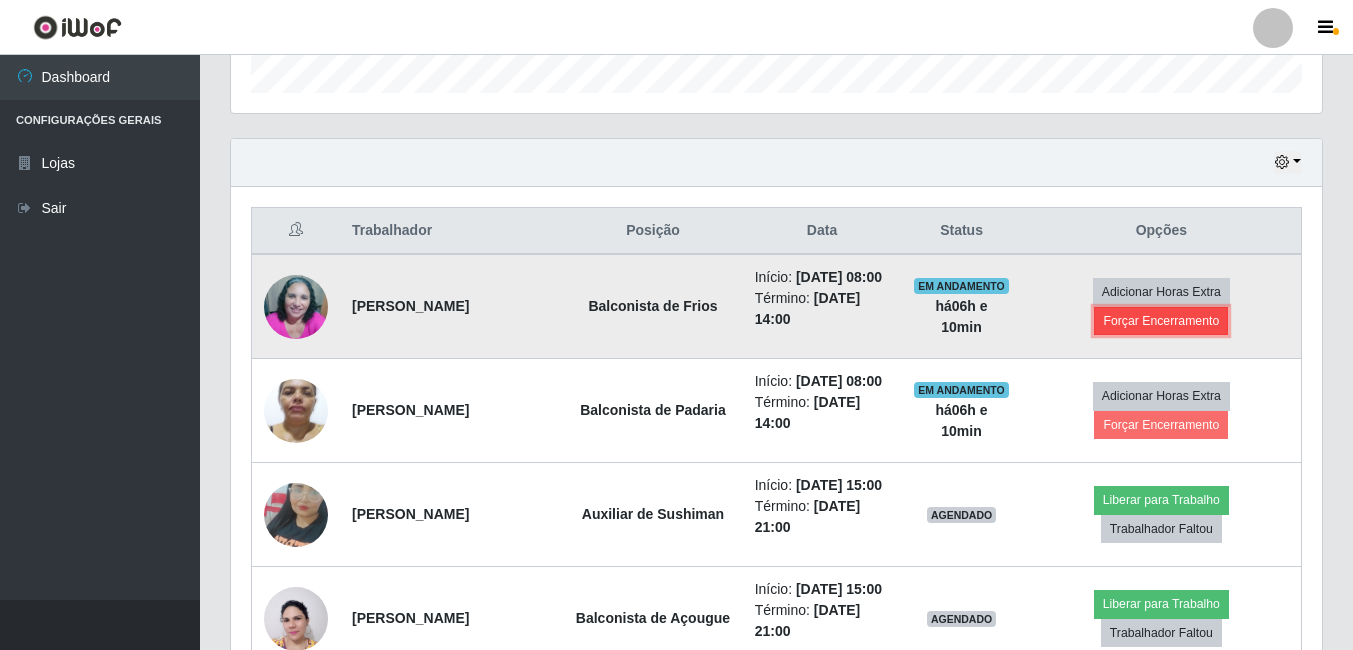 click on "Forçar Encerramento" at bounding box center [1161, 321] 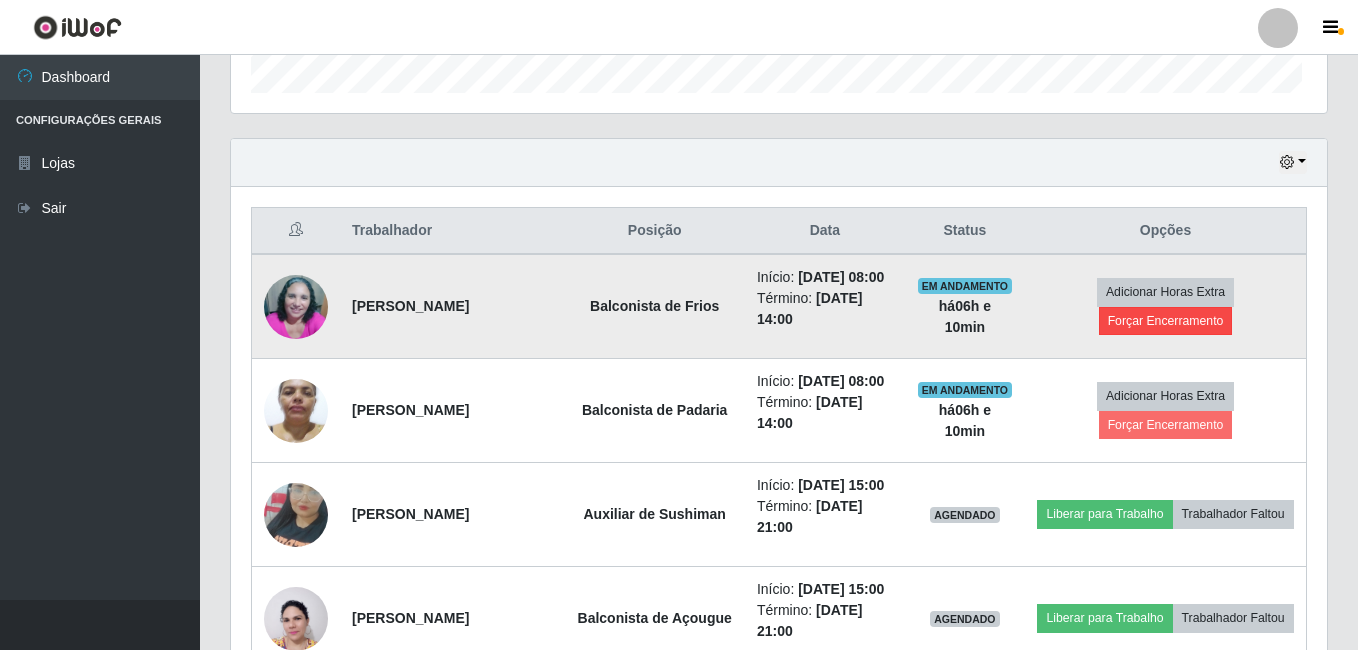 scroll, scrollTop: 999585, scrollLeft: 998919, axis: both 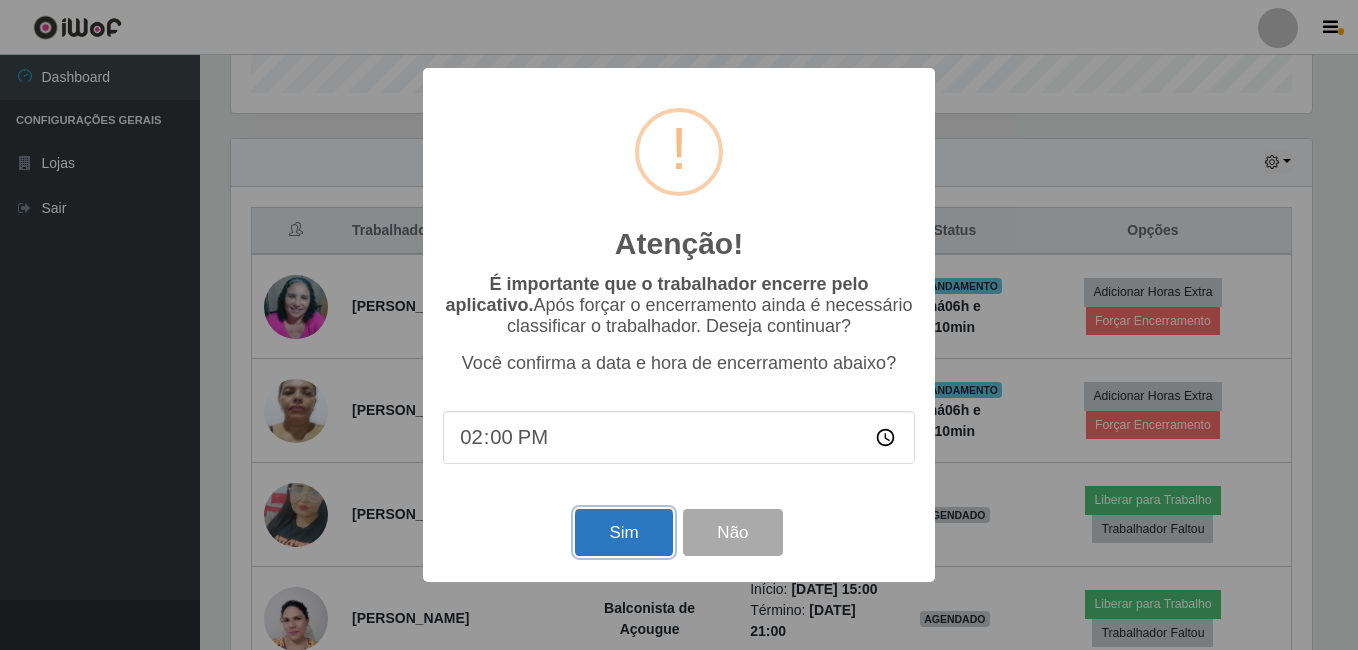 click on "Sim" at bounding box center (623, 532) 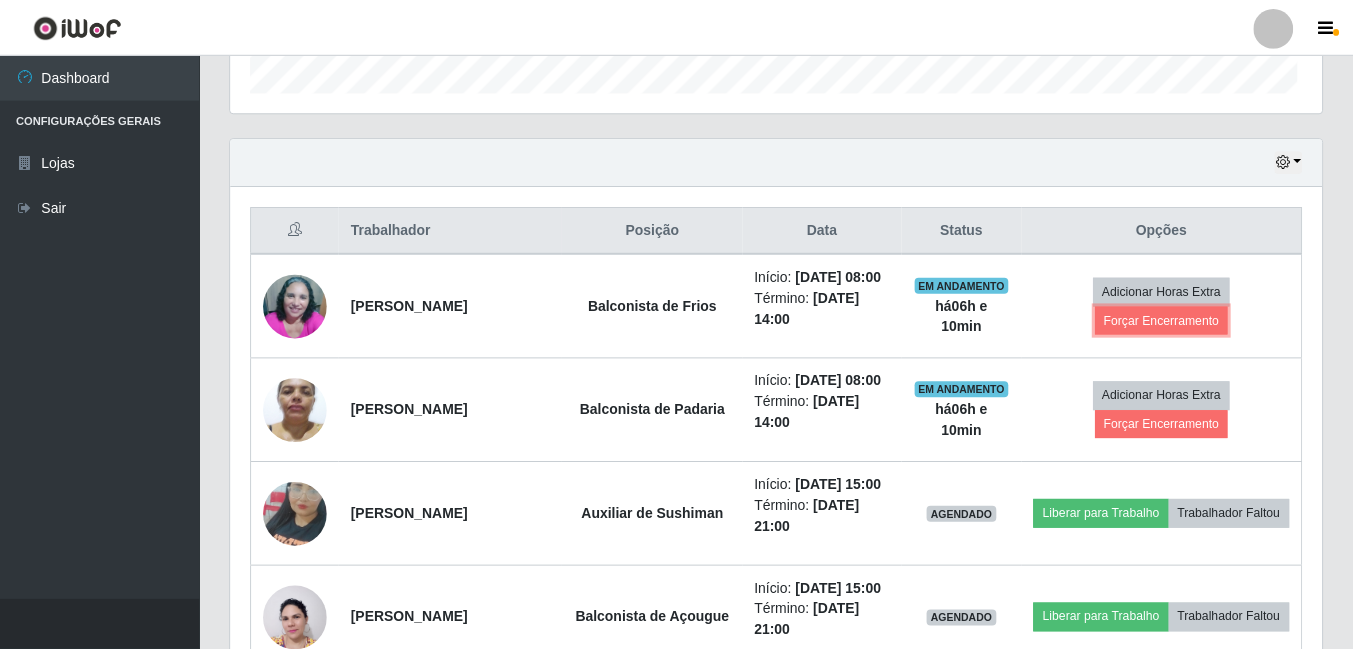scroll, scrollTop: 999585, scrollLeft: 998909, axis: both 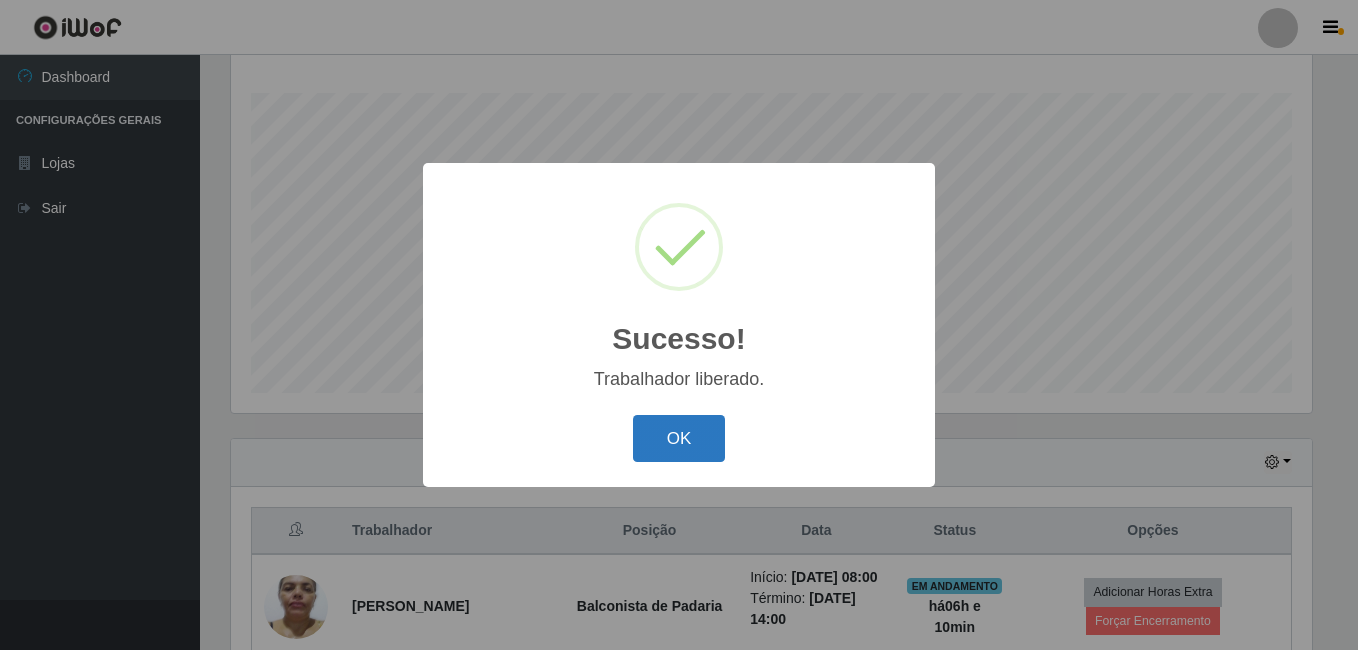 click on "OK" at bounding box center [679, 438] 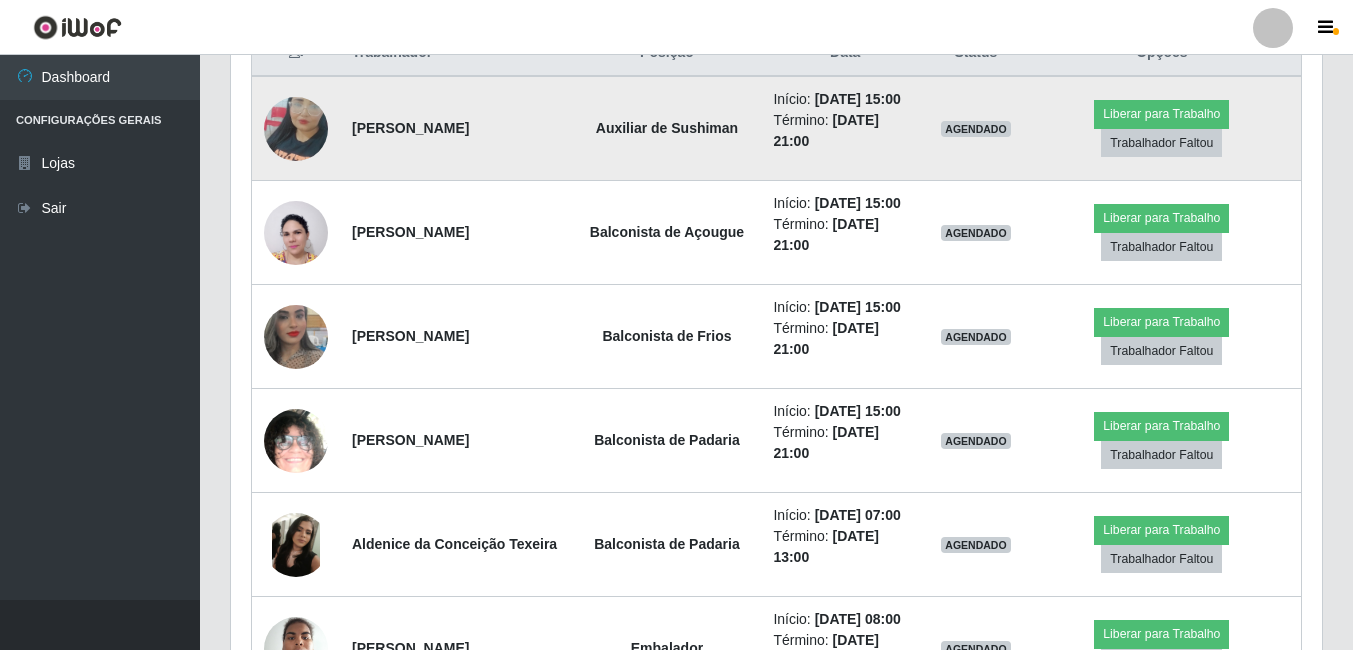 scroll, scrollTop: 900, scrollLeft: 0, axis: vertical 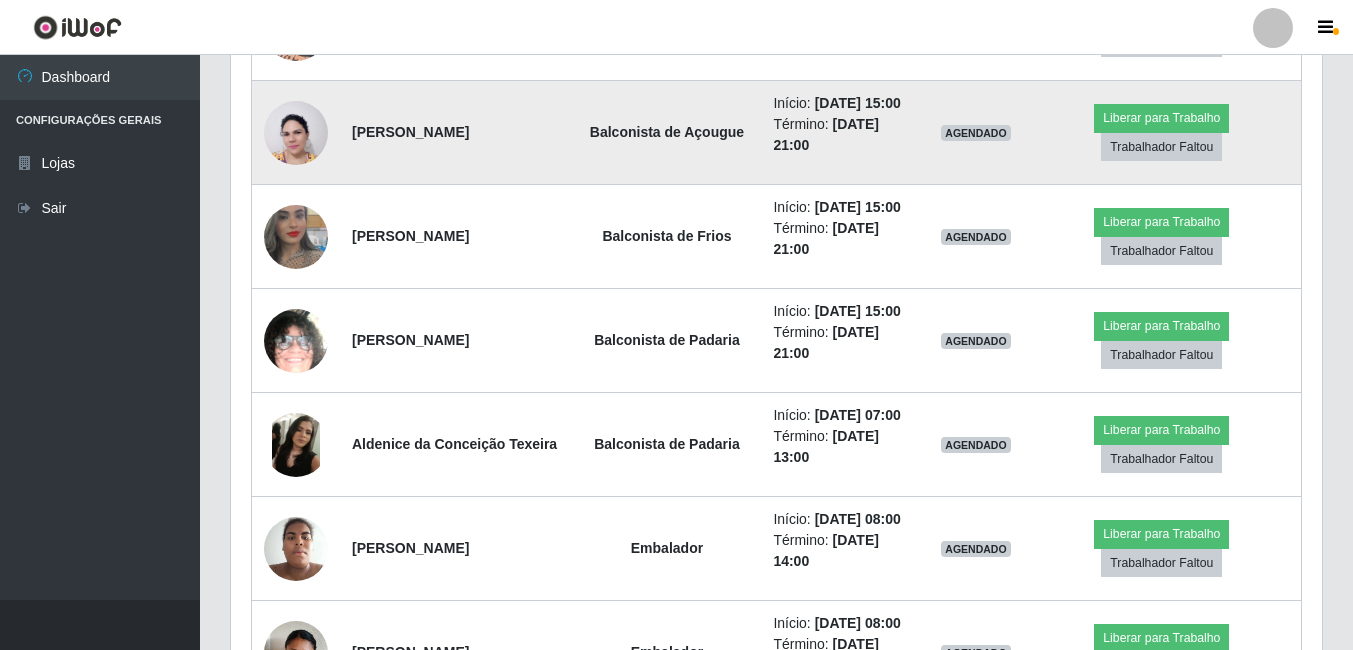 click at bounding box center (296, 133) 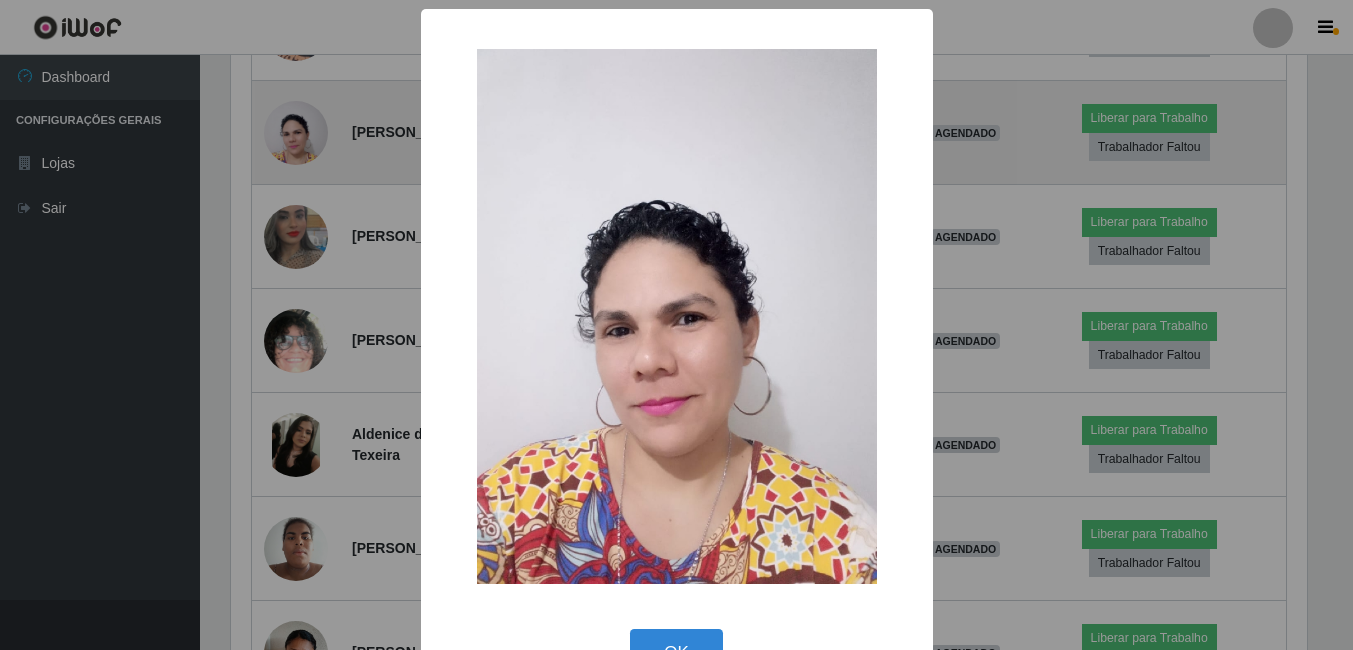 scroll, scrollTop: 999585, scrollLeft: 998919, axis: both 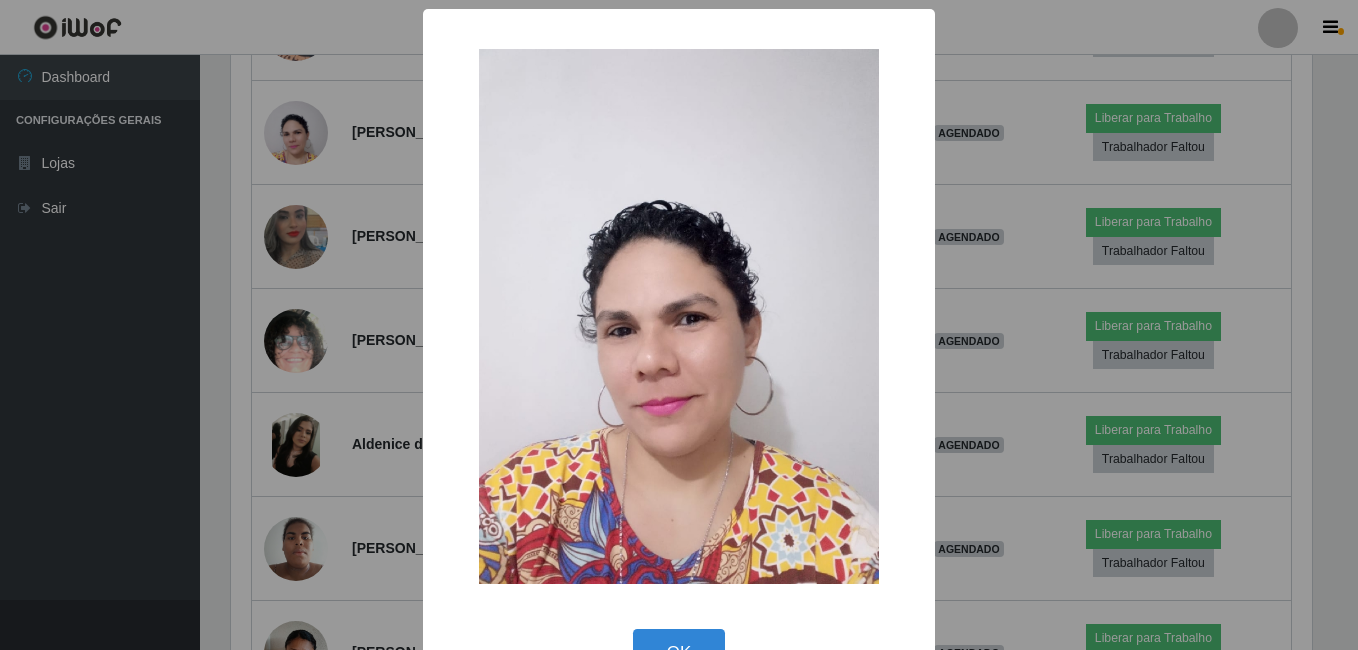 click on "× OK Cancel" at bounding box center (679, 325) 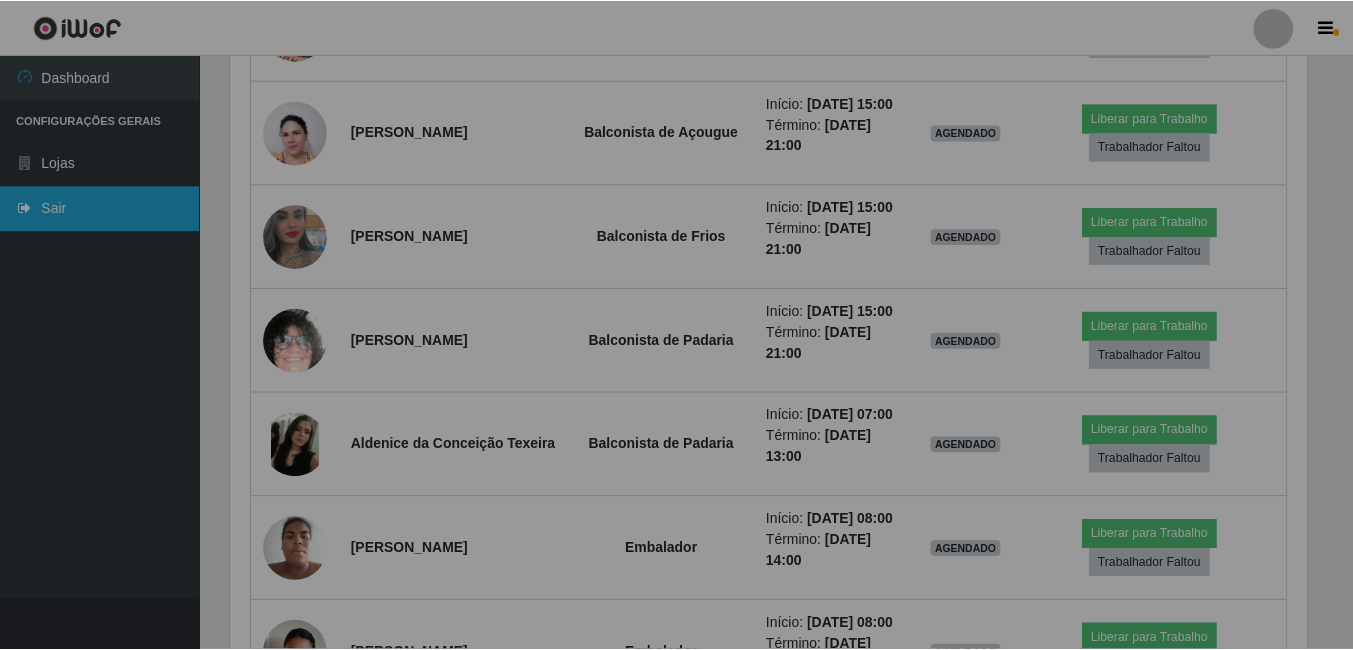 scroll, scrollTop: 999585, scrollLeft: 998909, axis: both 